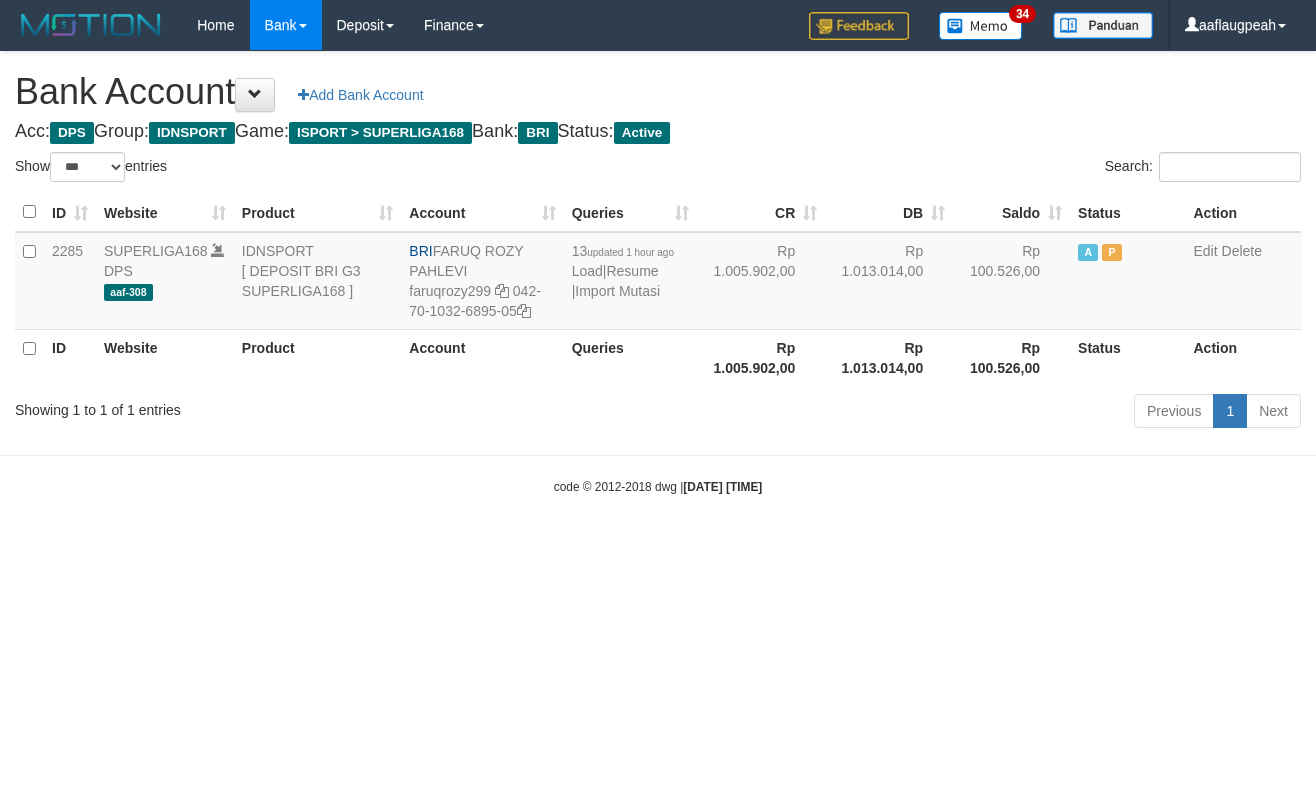 select on "***" 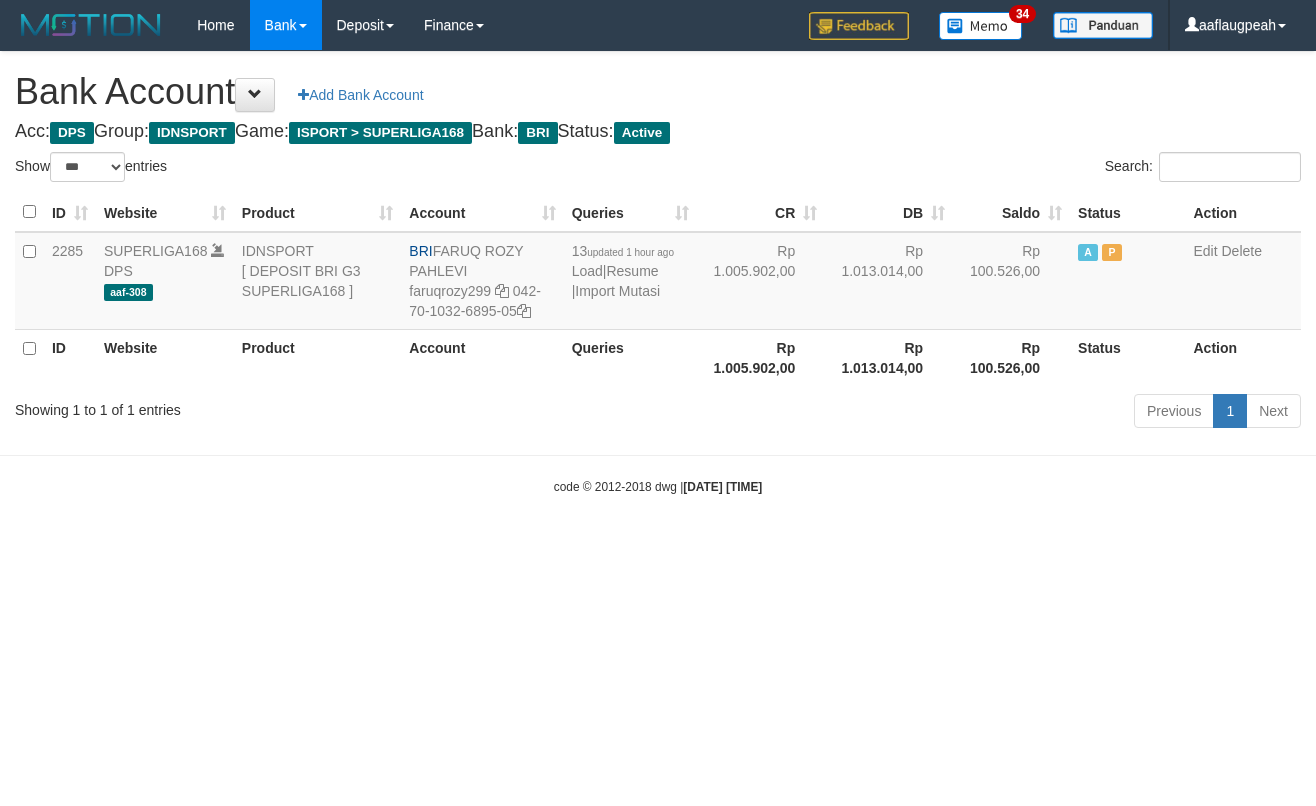scroll, scrollTop: 0, scrollLeft: 0, axis: both 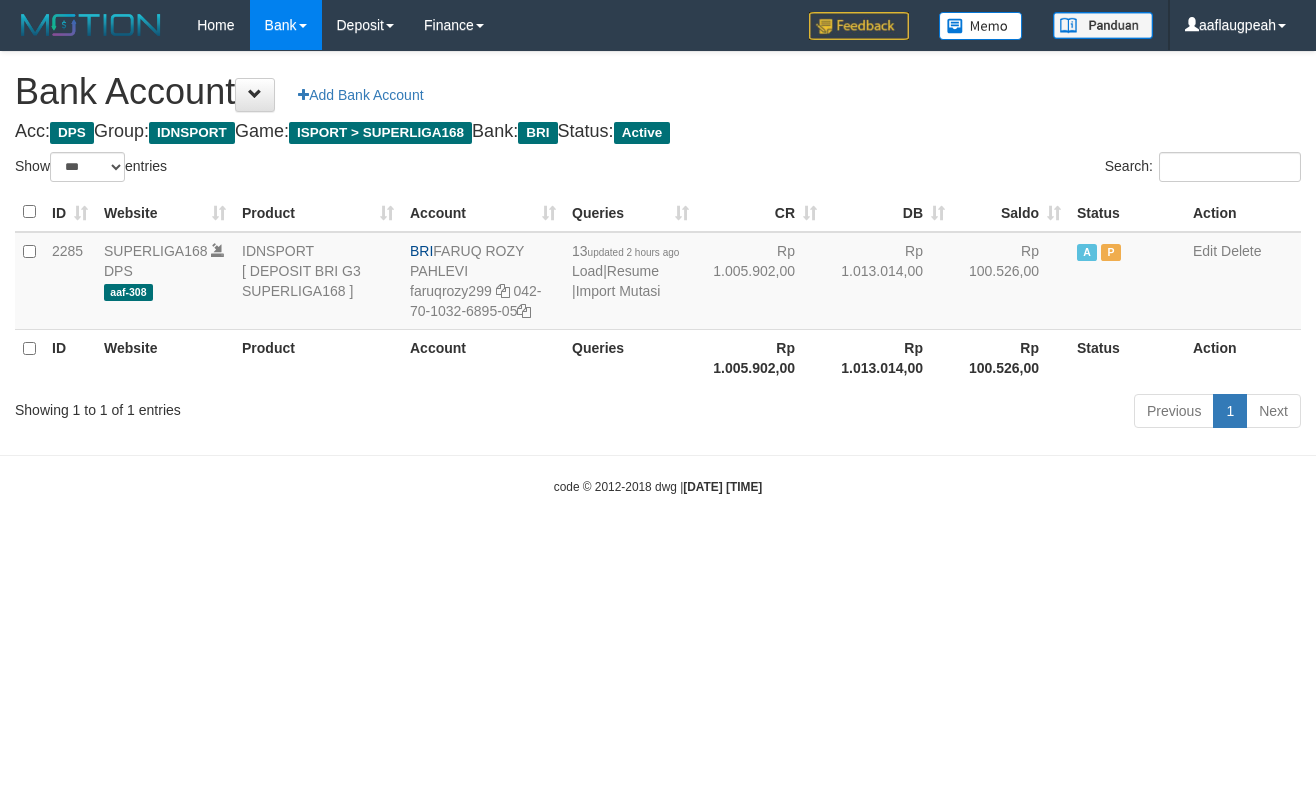 select on "***" 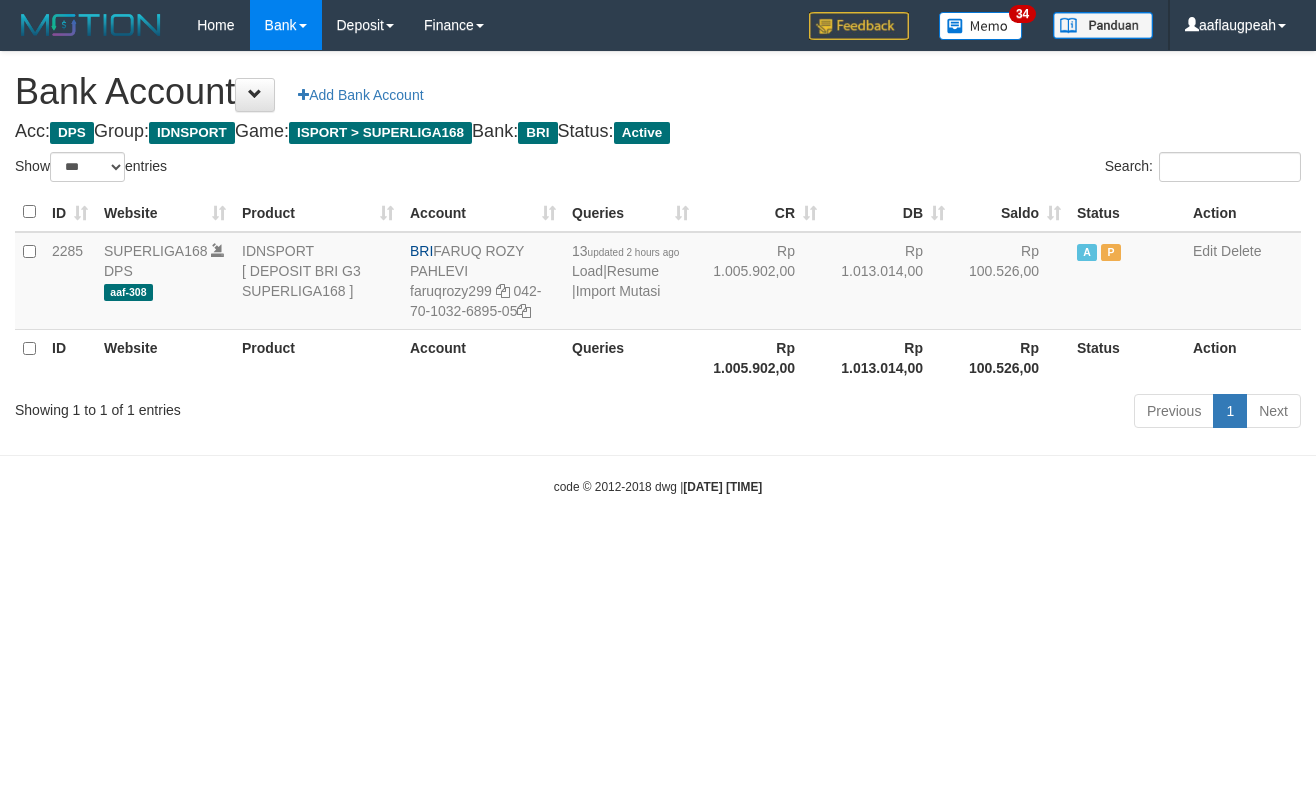 select on "***" 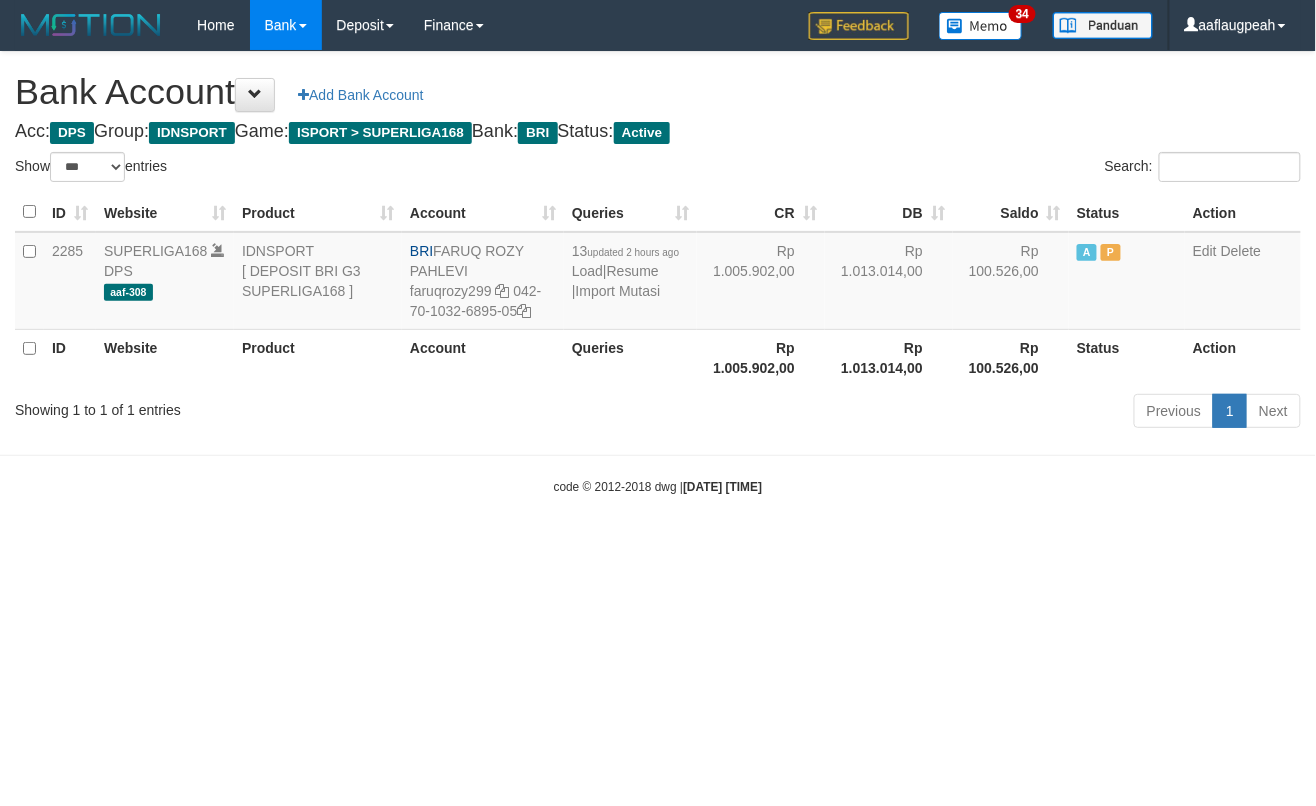 drag, startPoint x: 991, startPoint y: 568, endPoint x: 1125, endPoint y: 498, distance: 151.182 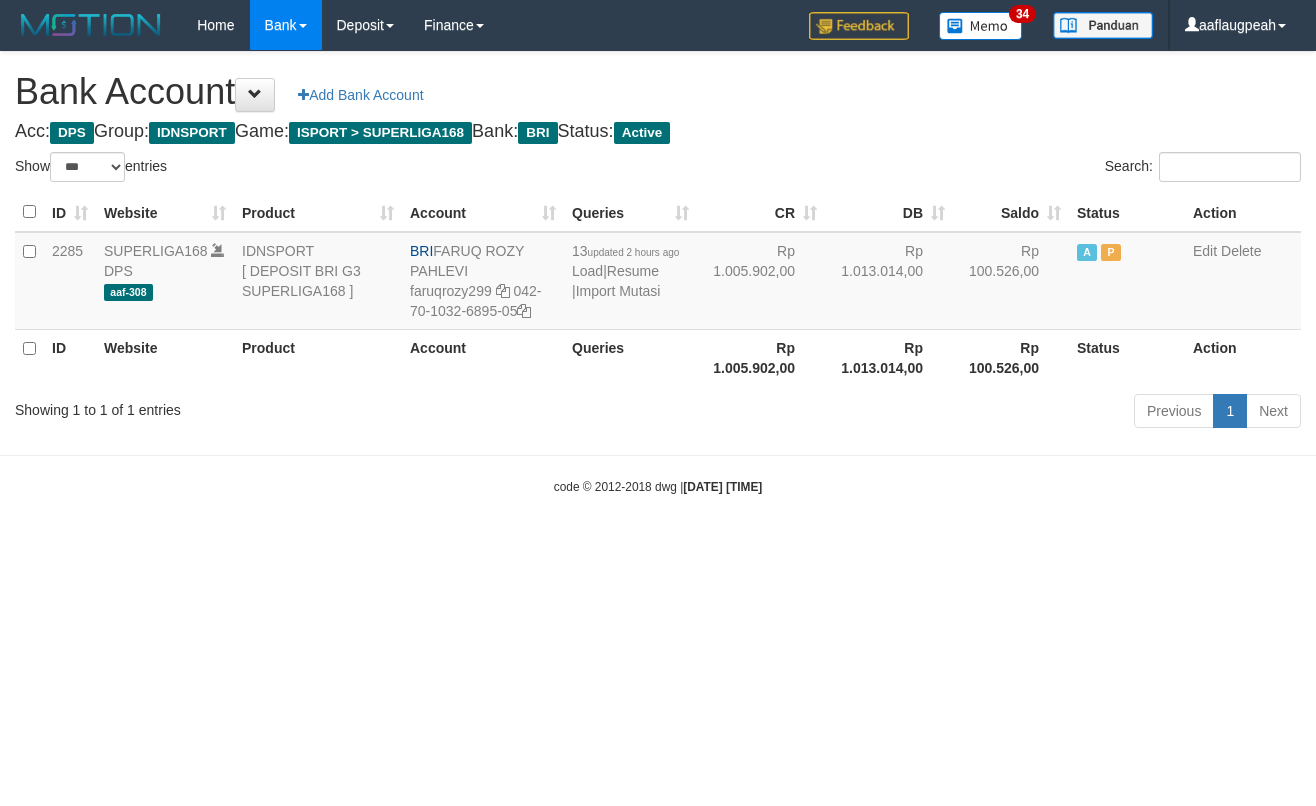 select on "***" 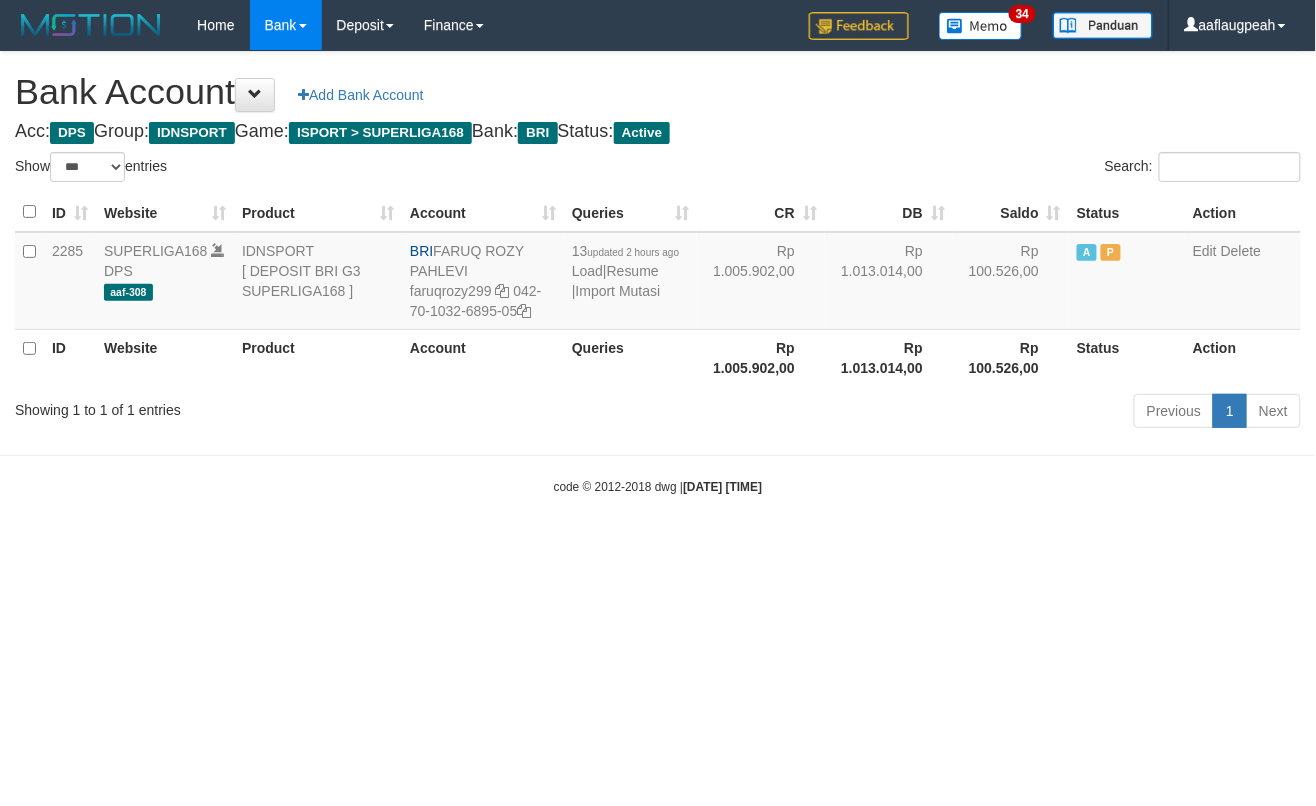 drag, startPoint x: 0, startPoint y: 0, endPoint x: 971, endPoint y: 566, distance: 1123.9204 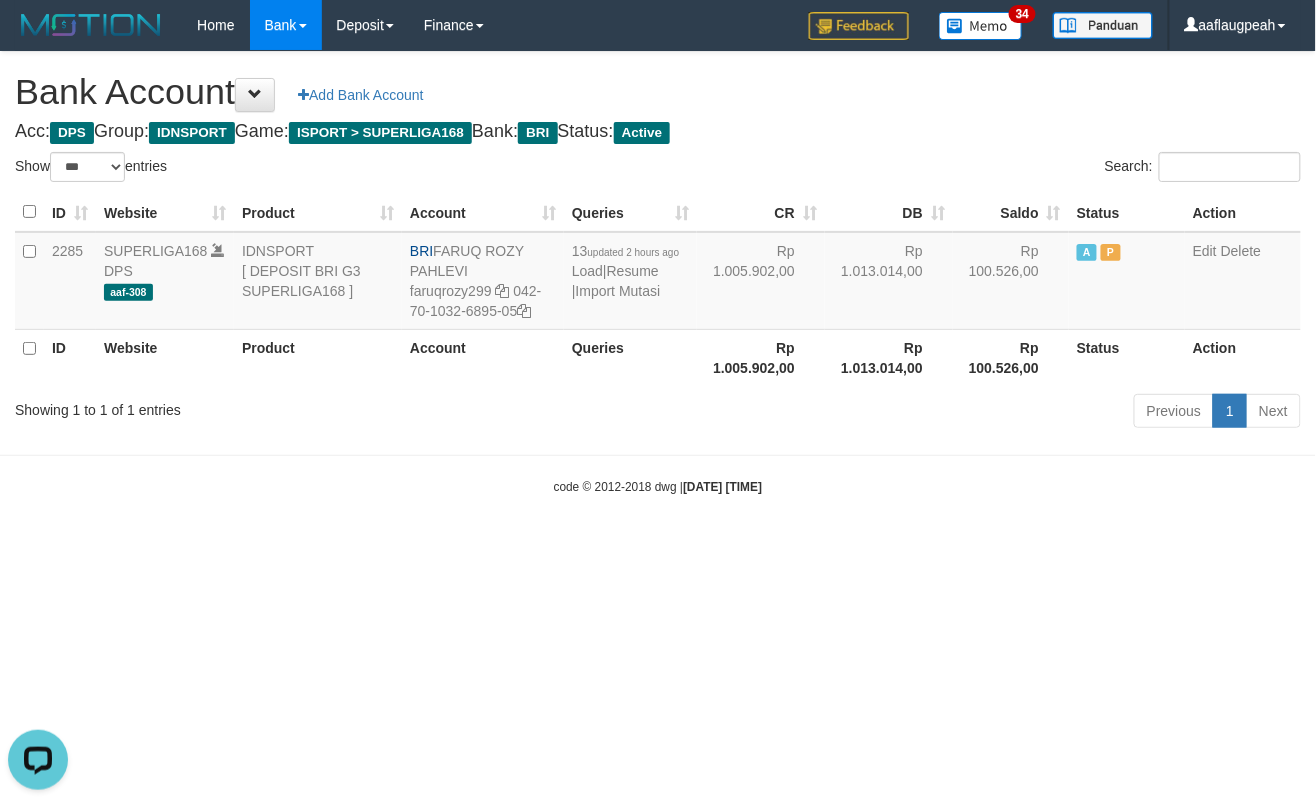 scroll, scrollTop: 0, scrollLeft: 0, axis: both 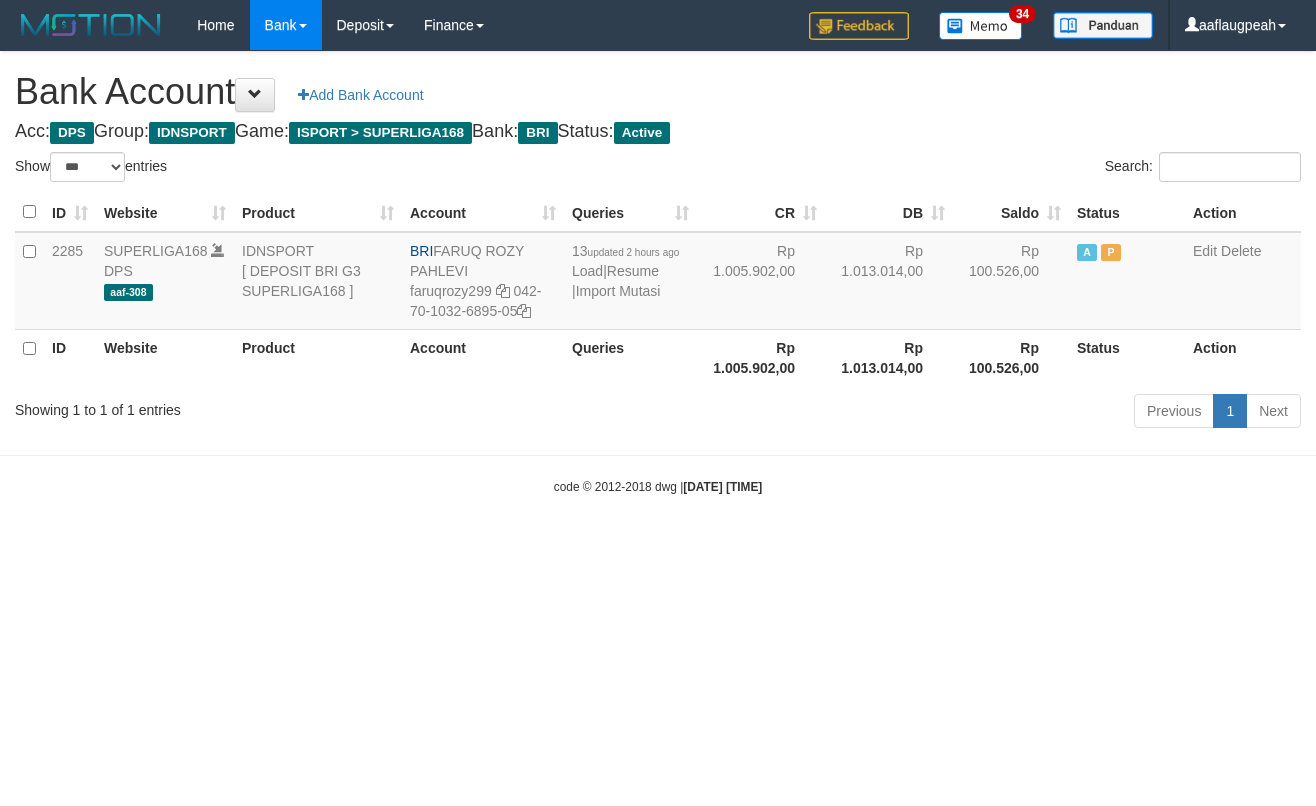 select on "***" 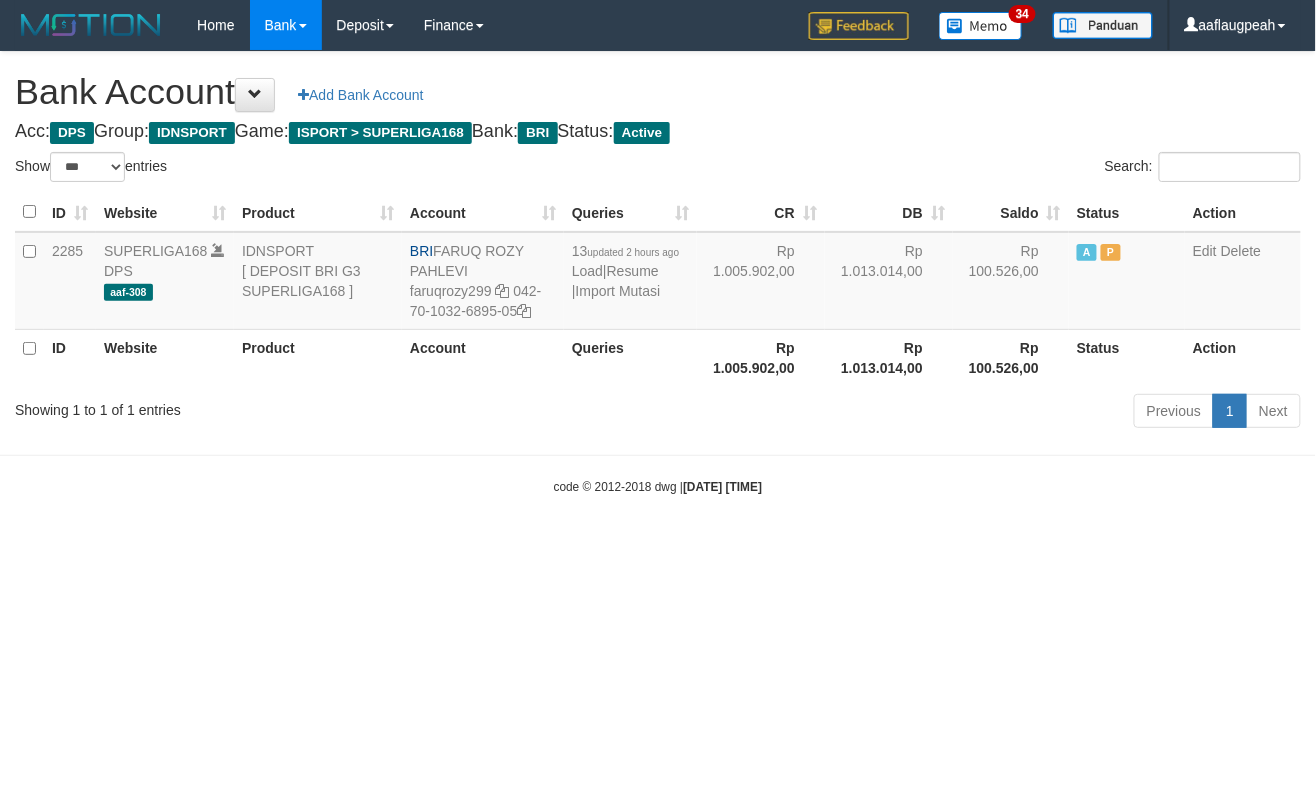 click on "Toggle navigation
Home
Bank
Account List
Load
By Website
Group
[ISPORT]													SUPERLIGA168
By Load Group (DPS)" at bounding box center (658, 273) 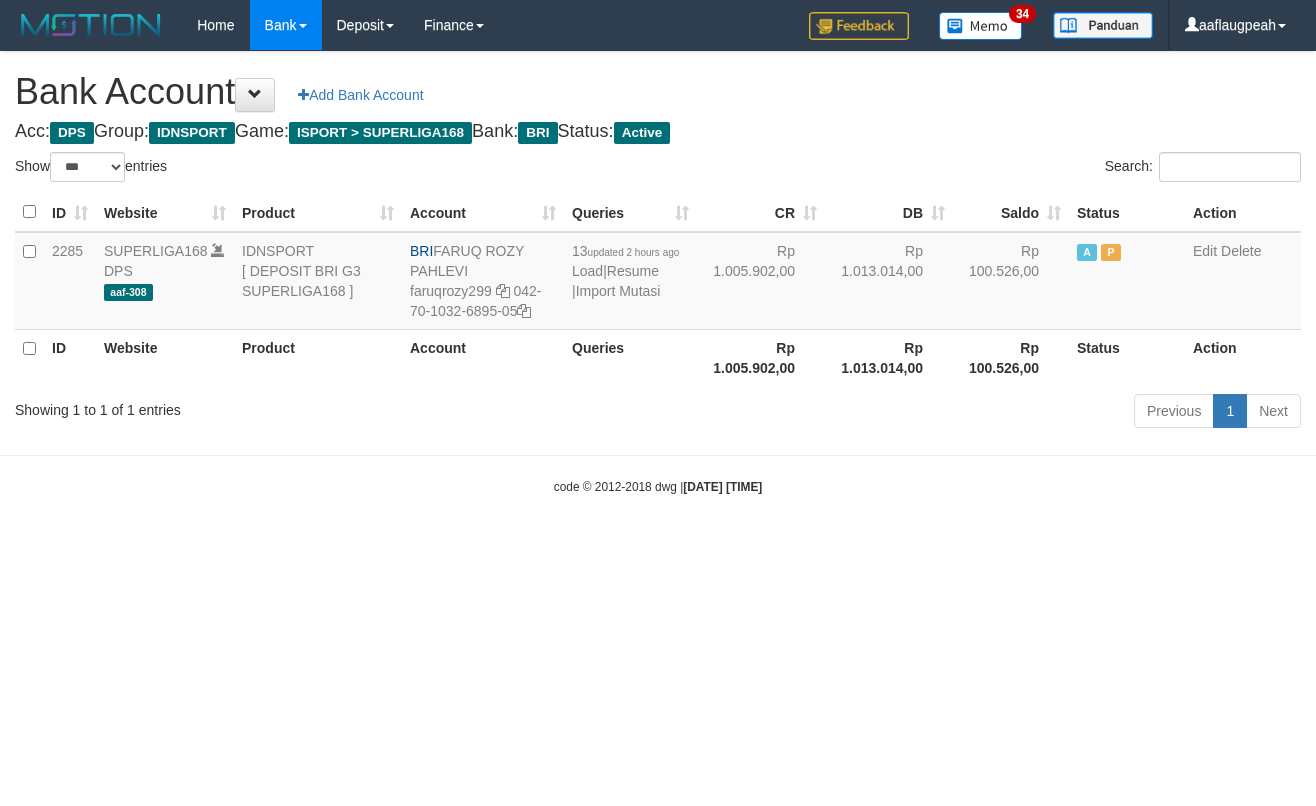 select on "***" 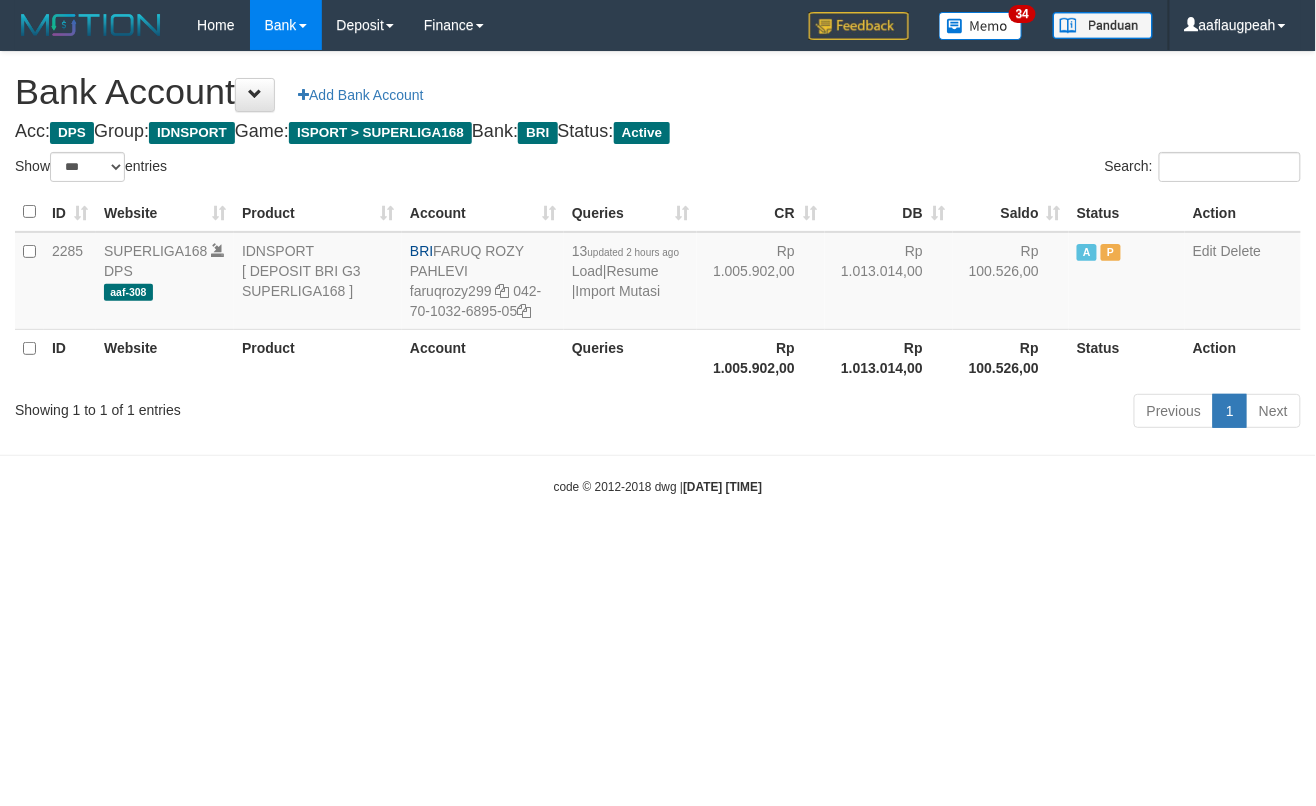 click on "Toggle navigation
Home
Bank
Account List
Load
By Website
Group
[ISPORT]													SUPERLIGA168
By Load Group (DPS)" at bounding box center (658, 273) 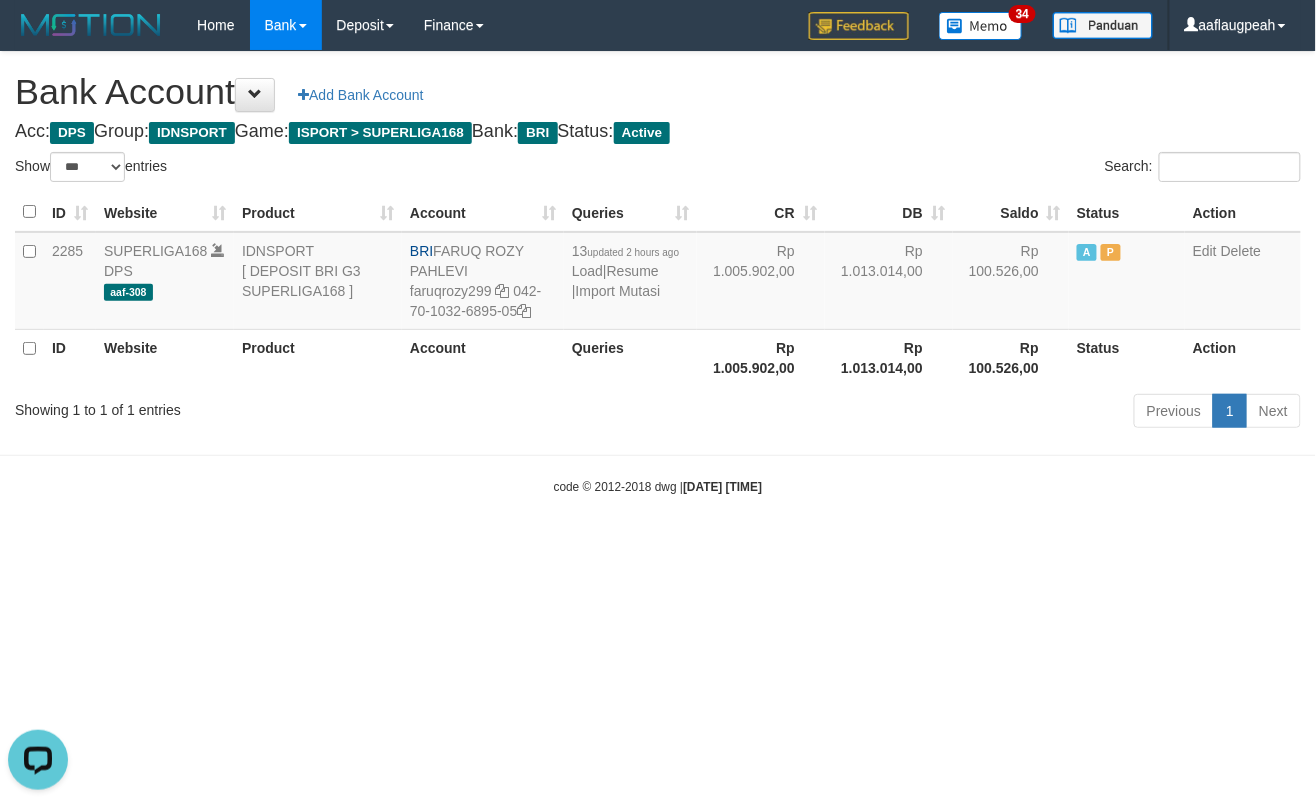 scroll, scrollTop: 0, scrollLeft: 0, axis: both 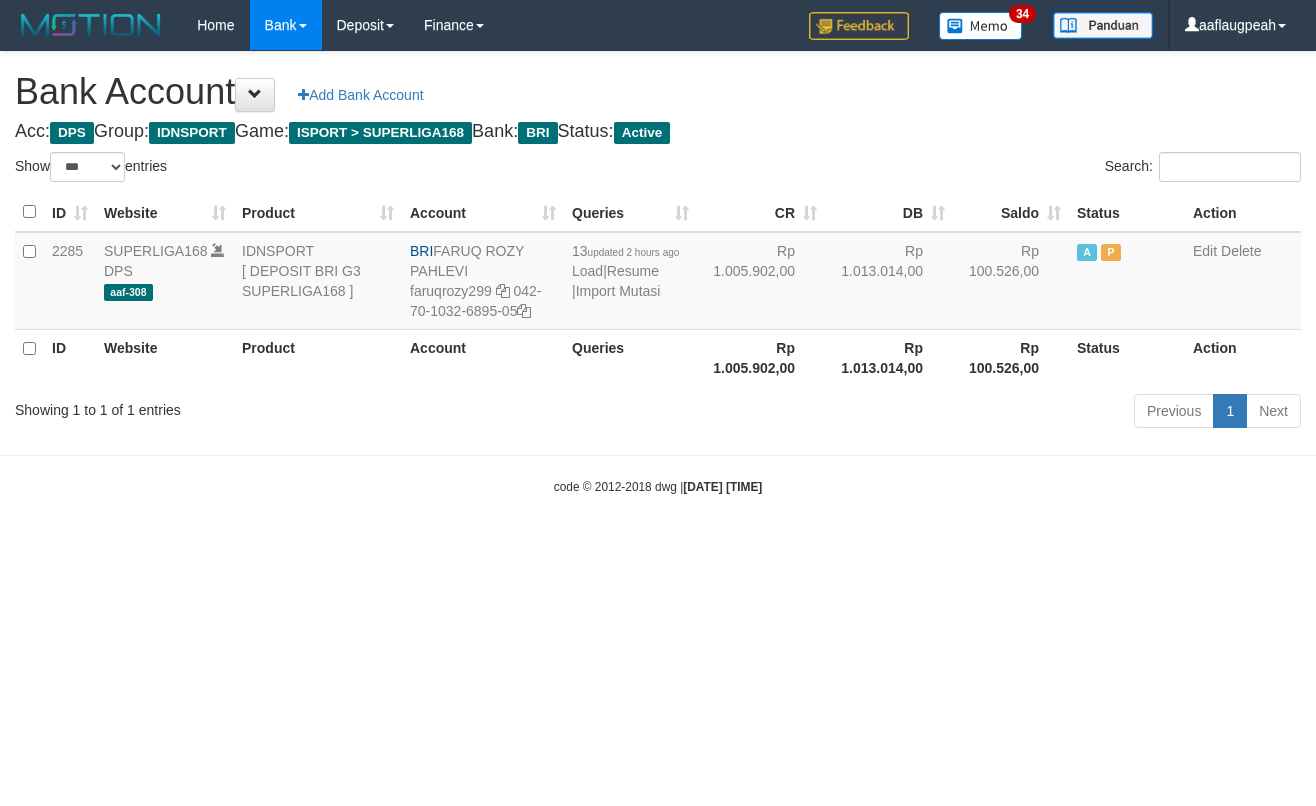 select on "***" 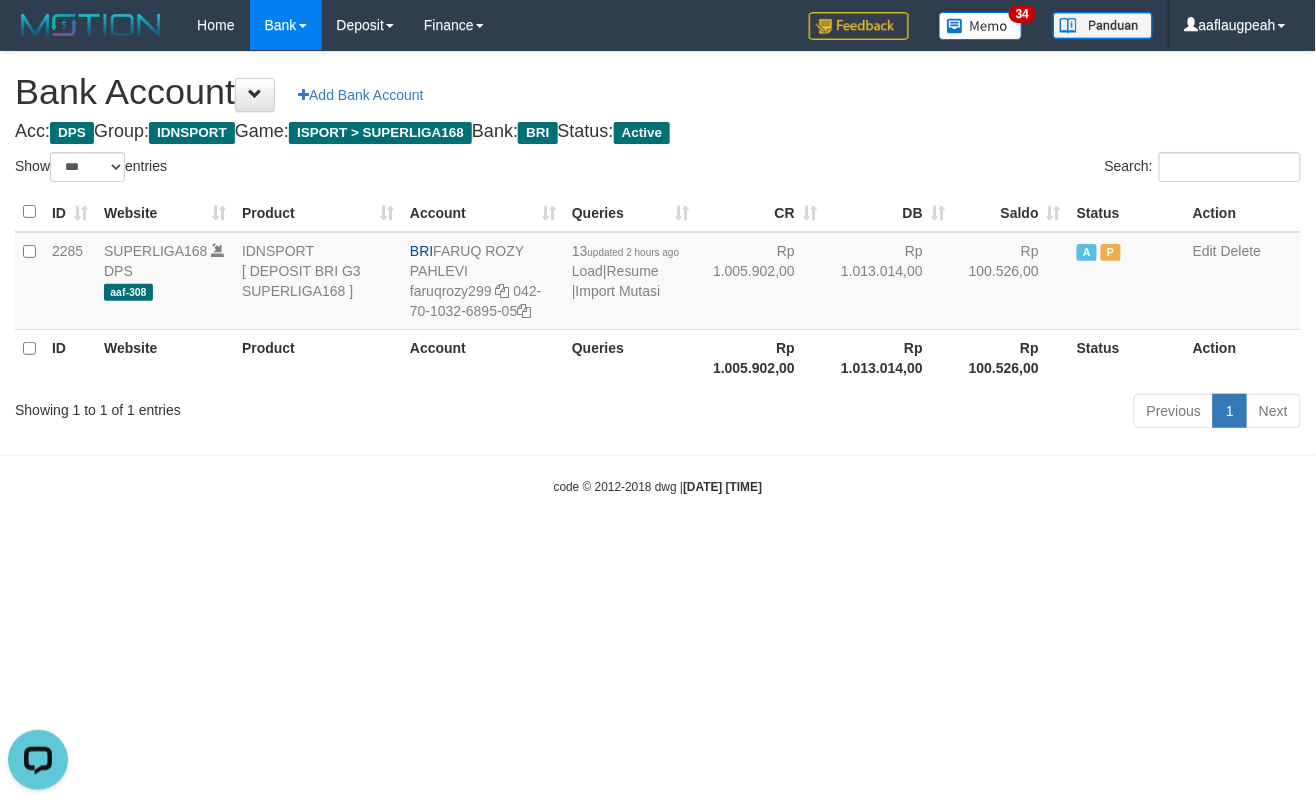 scroll, scrollTop: 0, scrollLeft: 0, axis: both 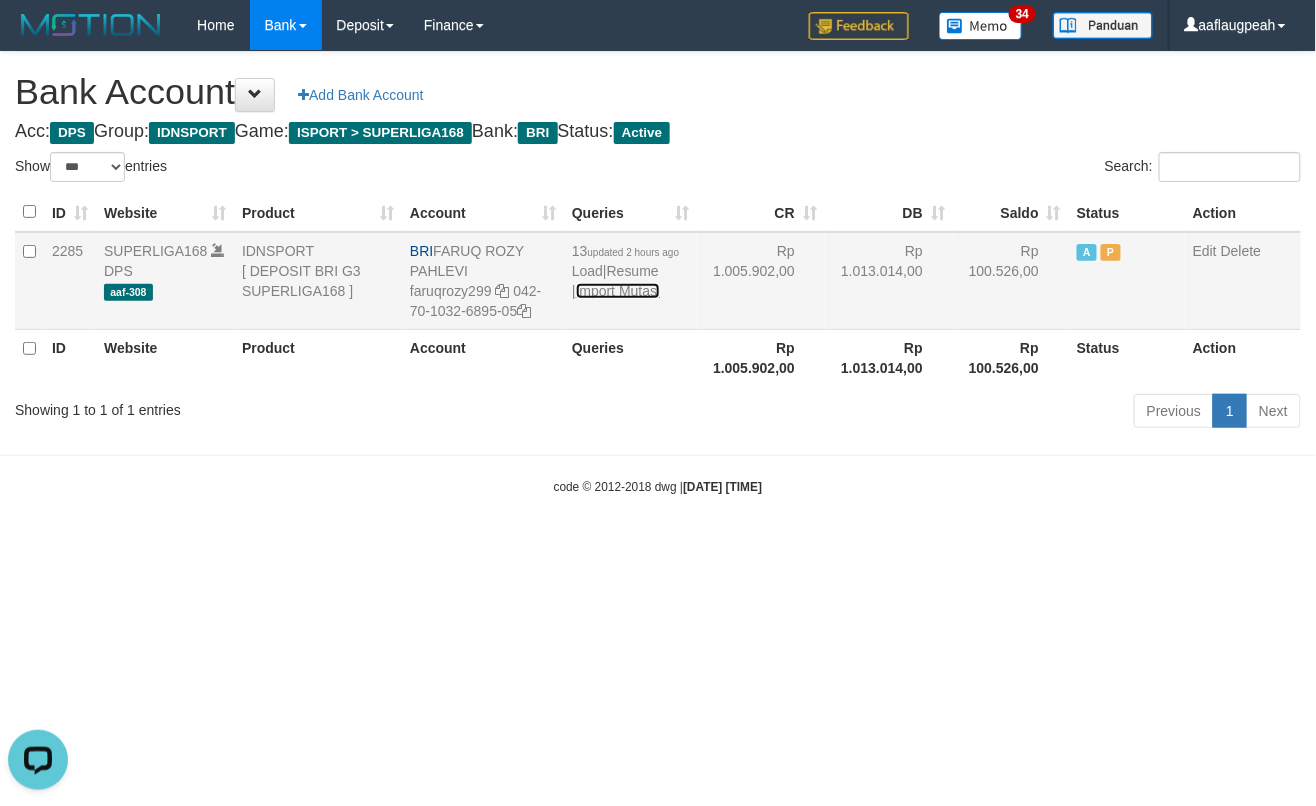 click on "Import Mutasi" at bounding box center [618, 291] 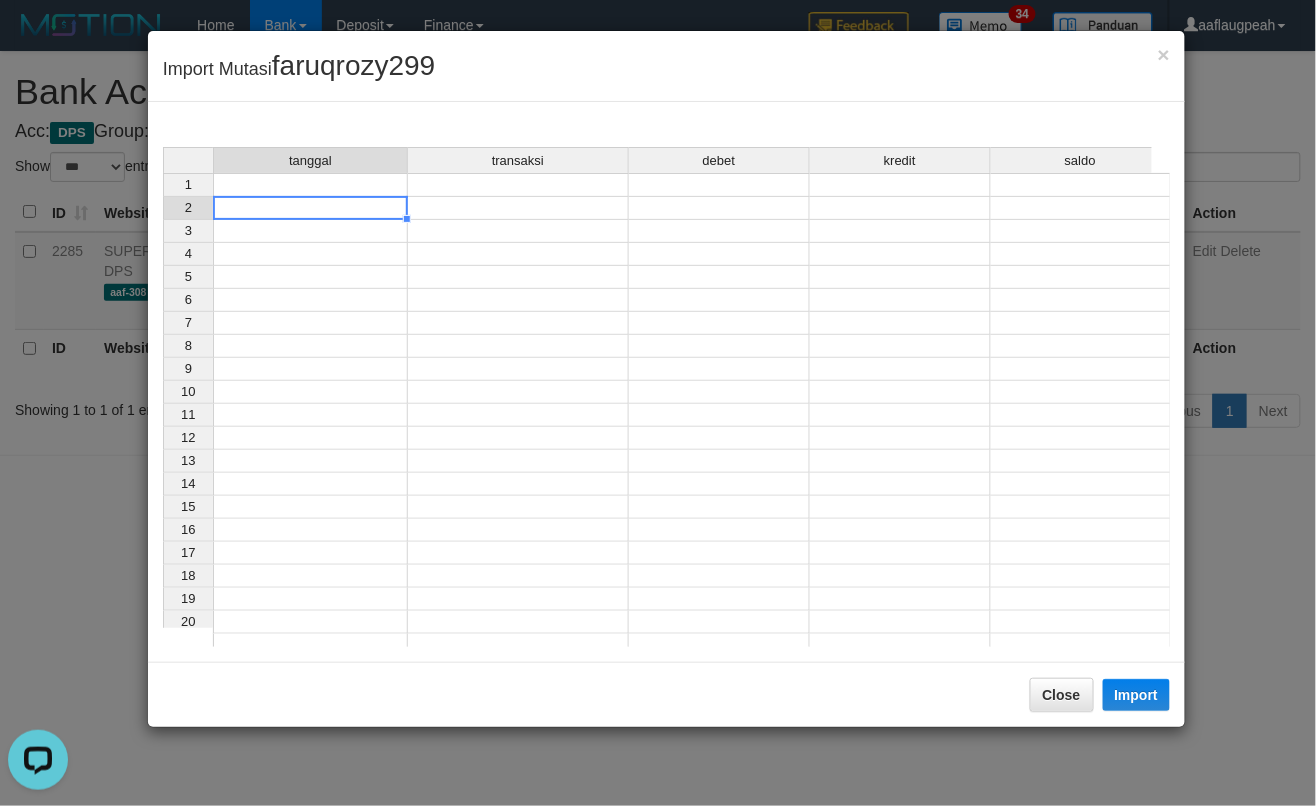 click on "tanggal transaksi debet kredit saldo 1 2 3 4 5 6 7 8 9 10 11 12 13 14 15 16 17 18 19 20 21" at bounding box center (163, 402) 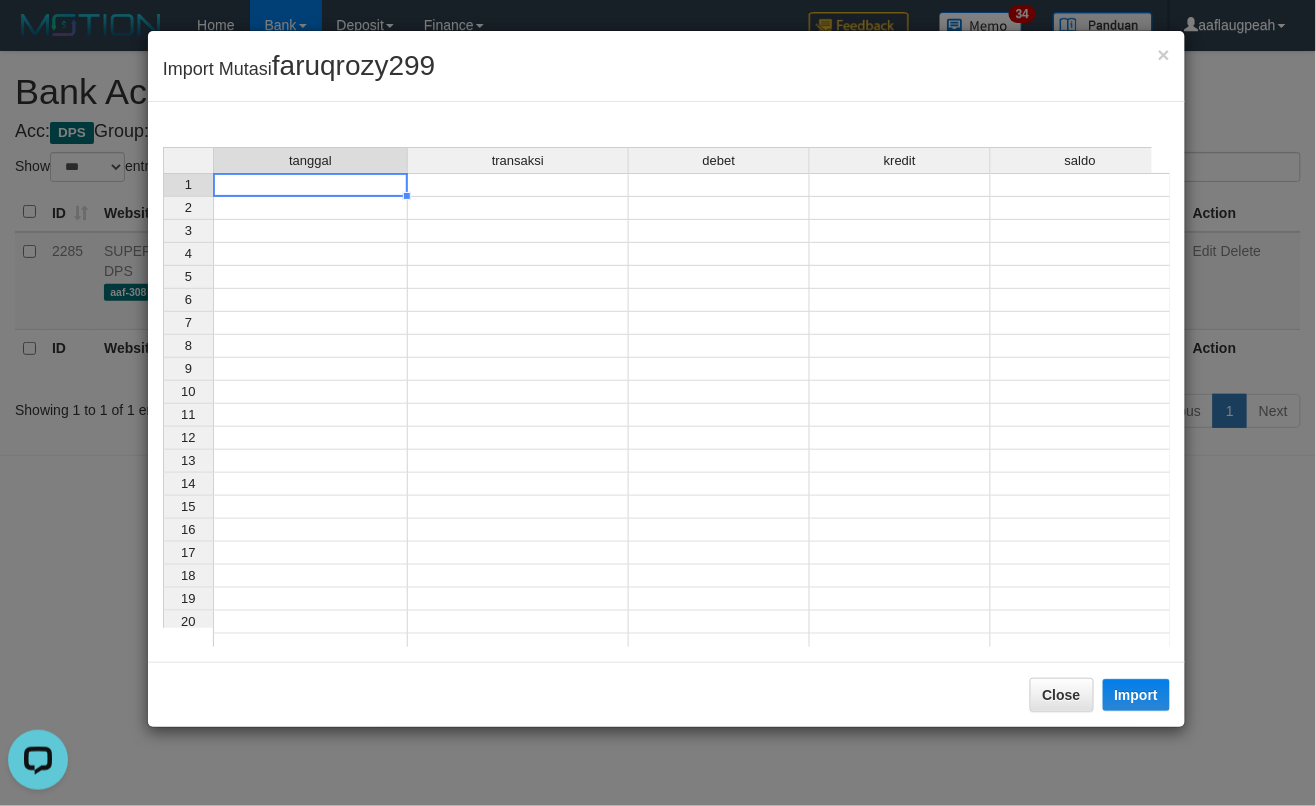 click at bounding box center [310, 185] 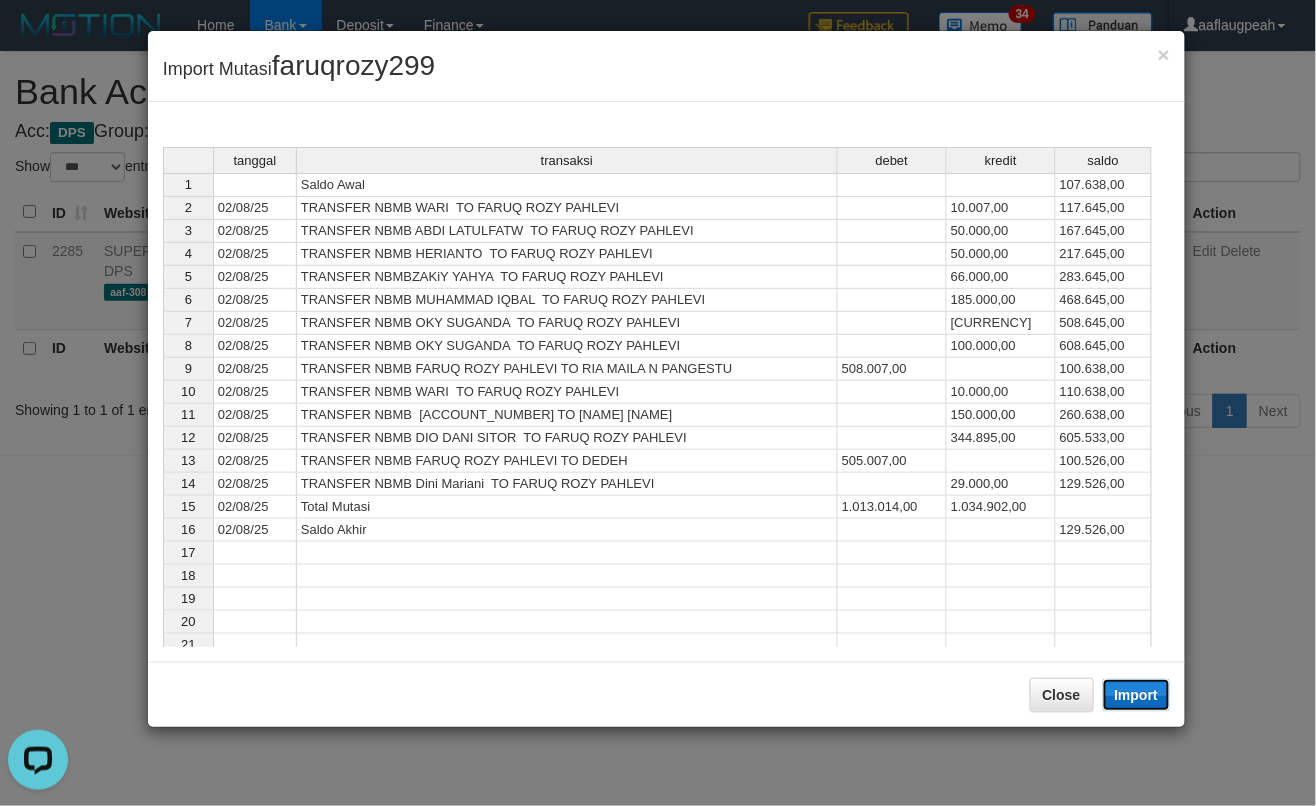 click on "Import" at bounding box center [1137, 695] 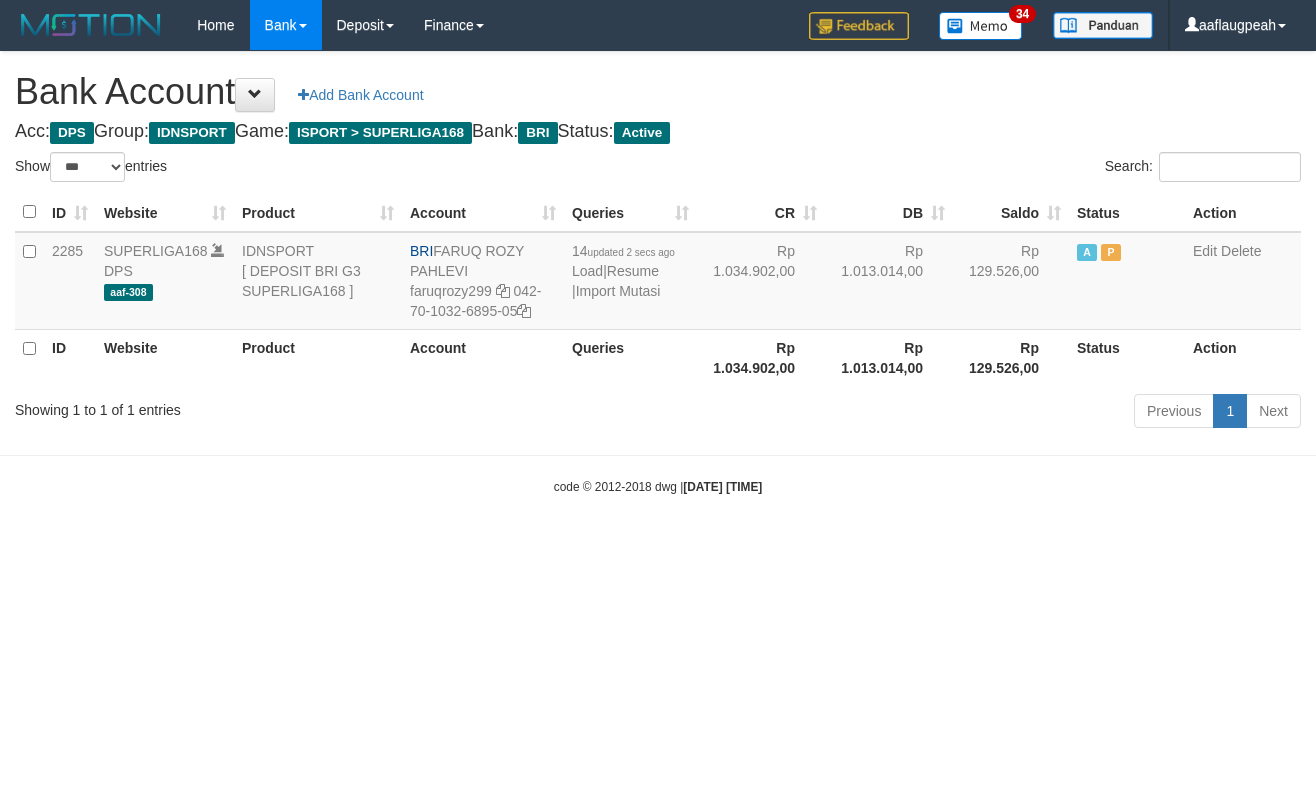 select on "***" 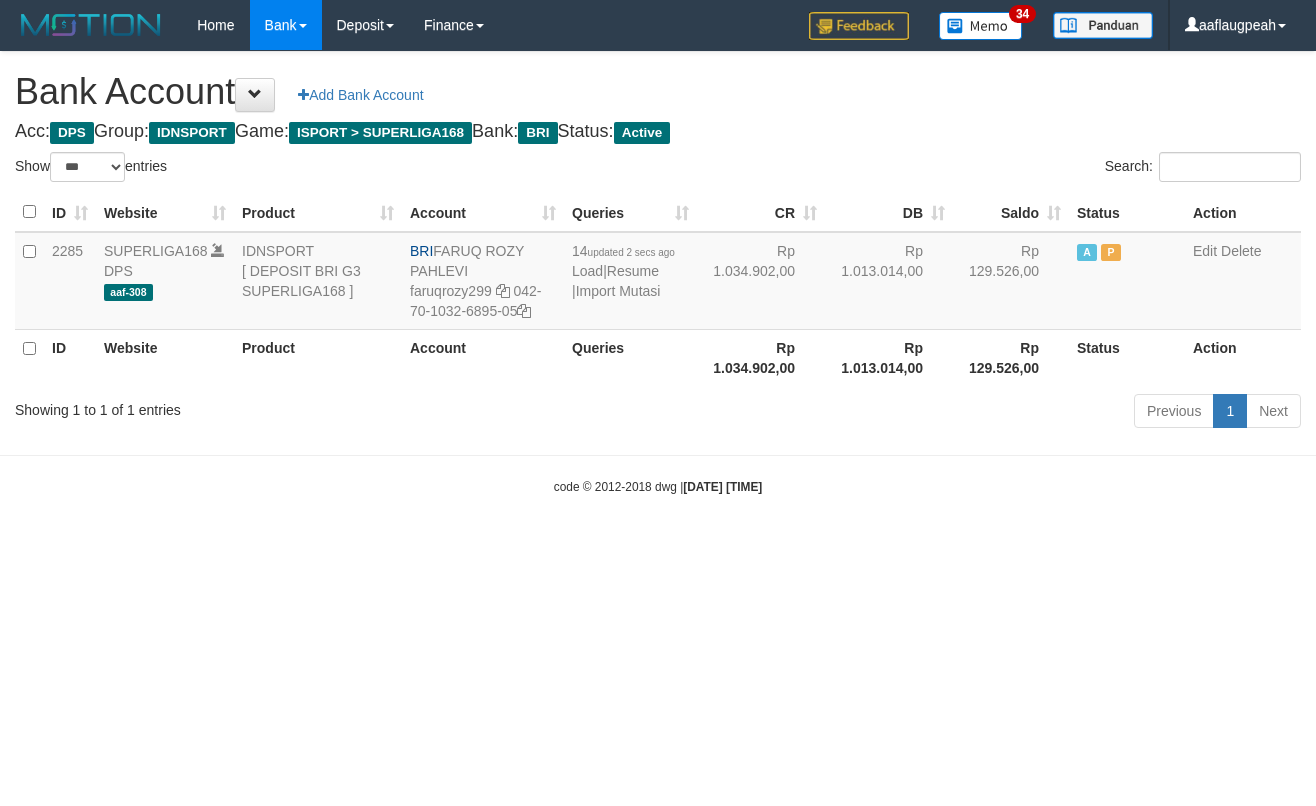 scroll, scrollTop: 0, scrollLeft: 0, axis: both 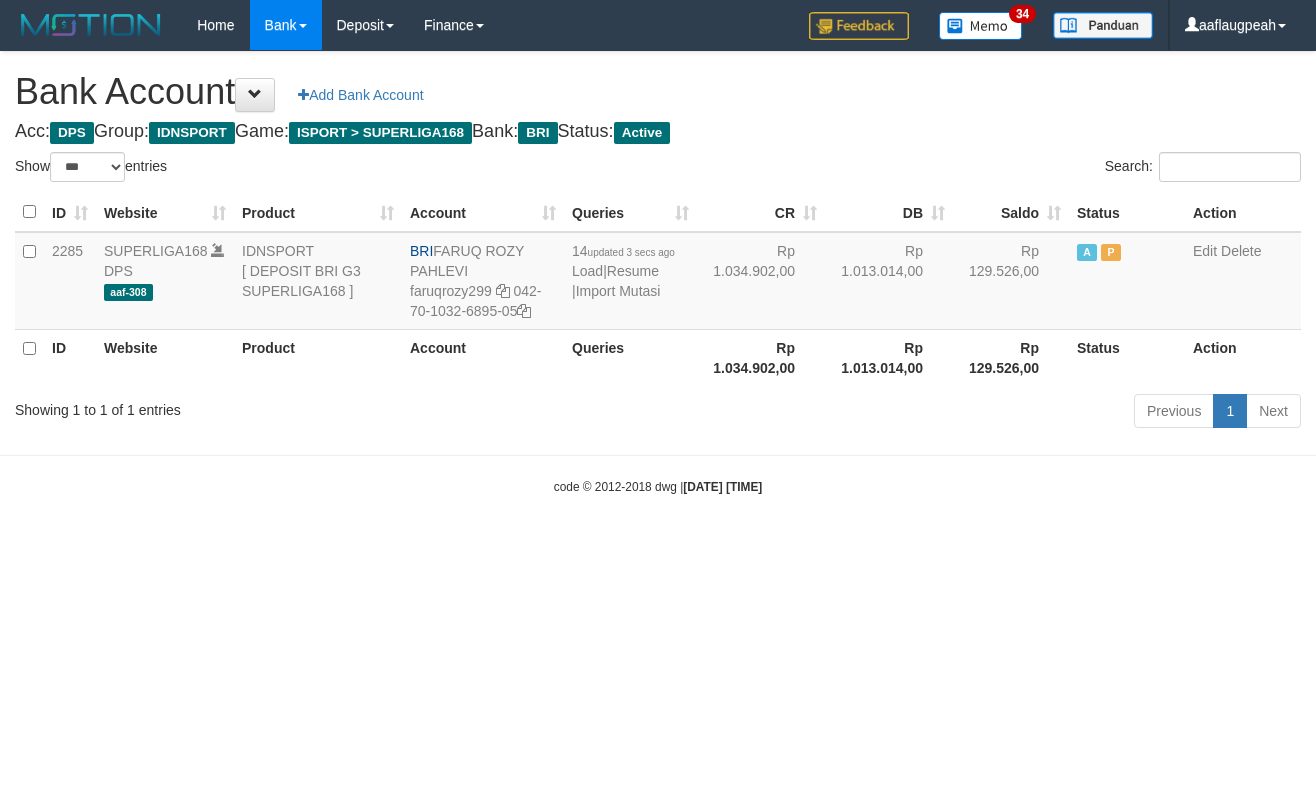 select on "***" 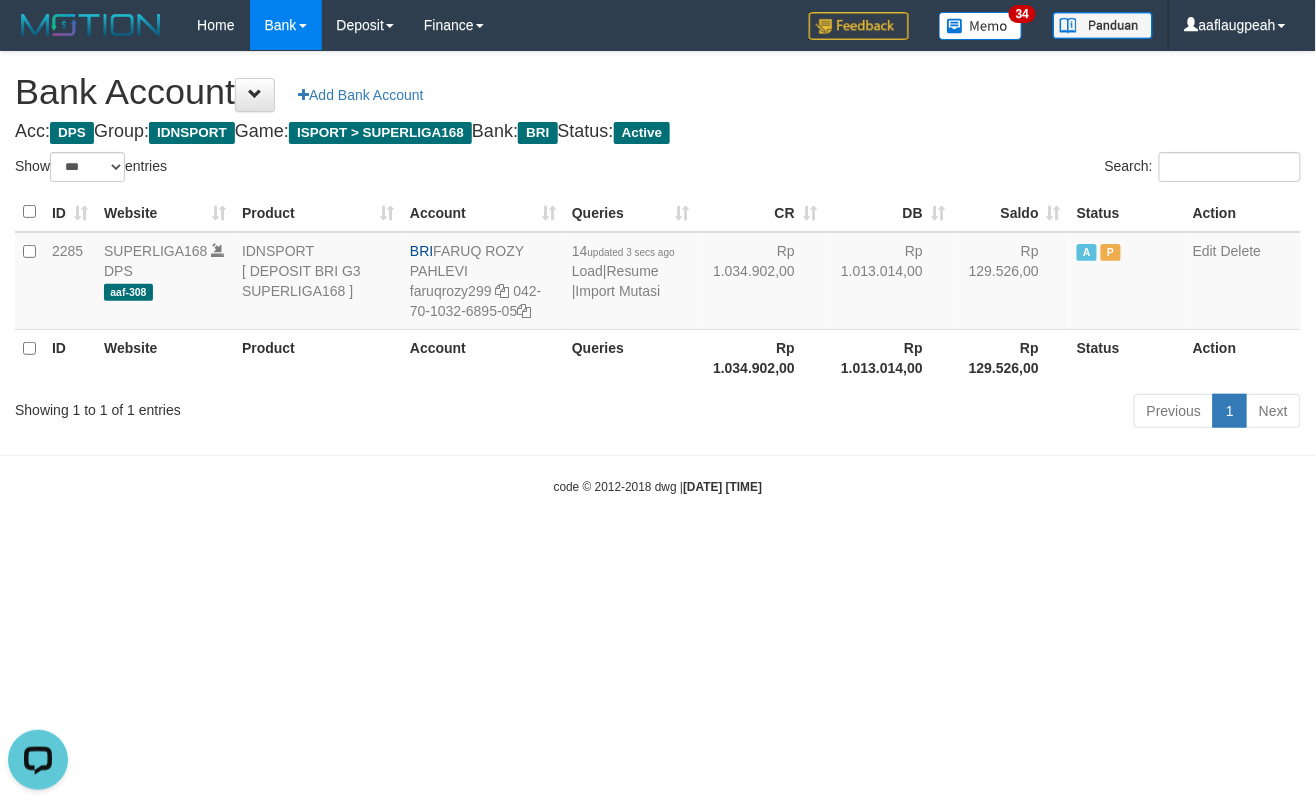 scroll, scrollTop: 0, scrollLeft: 0, axis: both 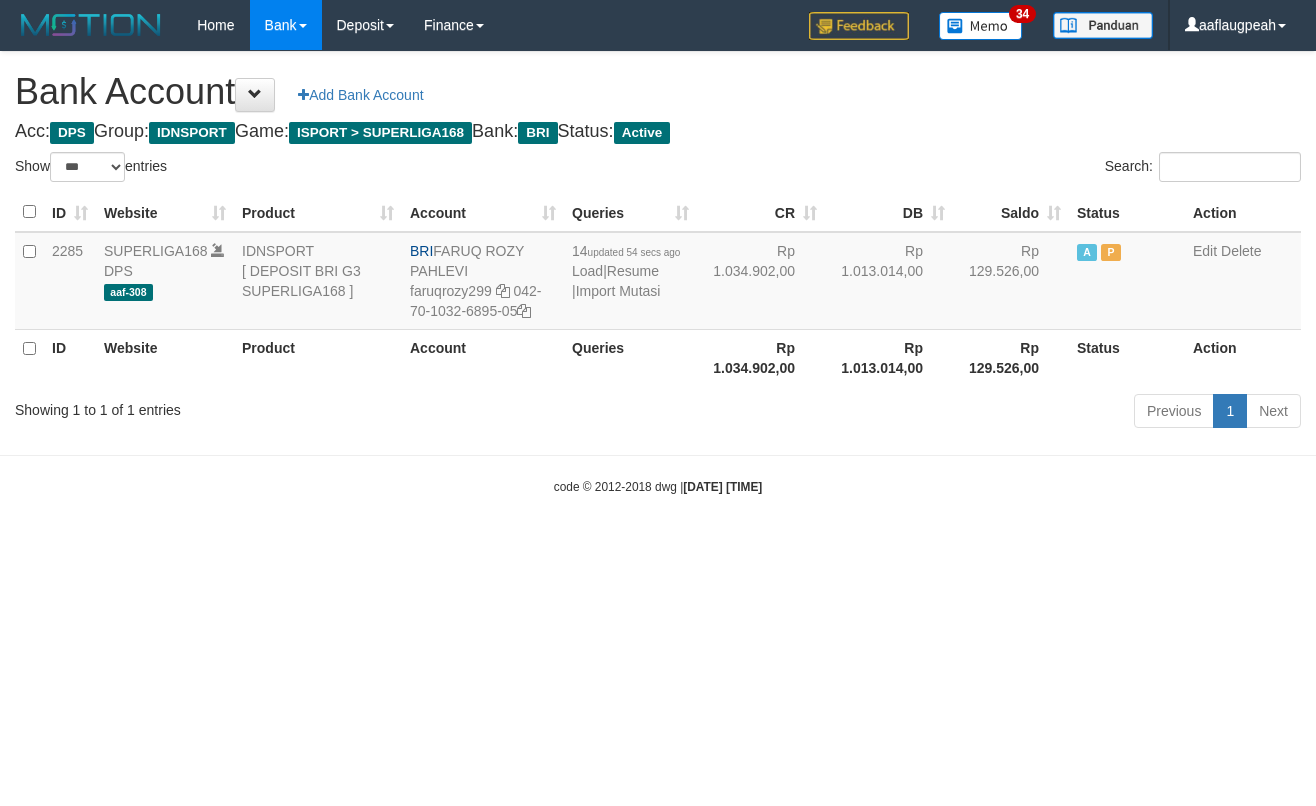 select on "***" 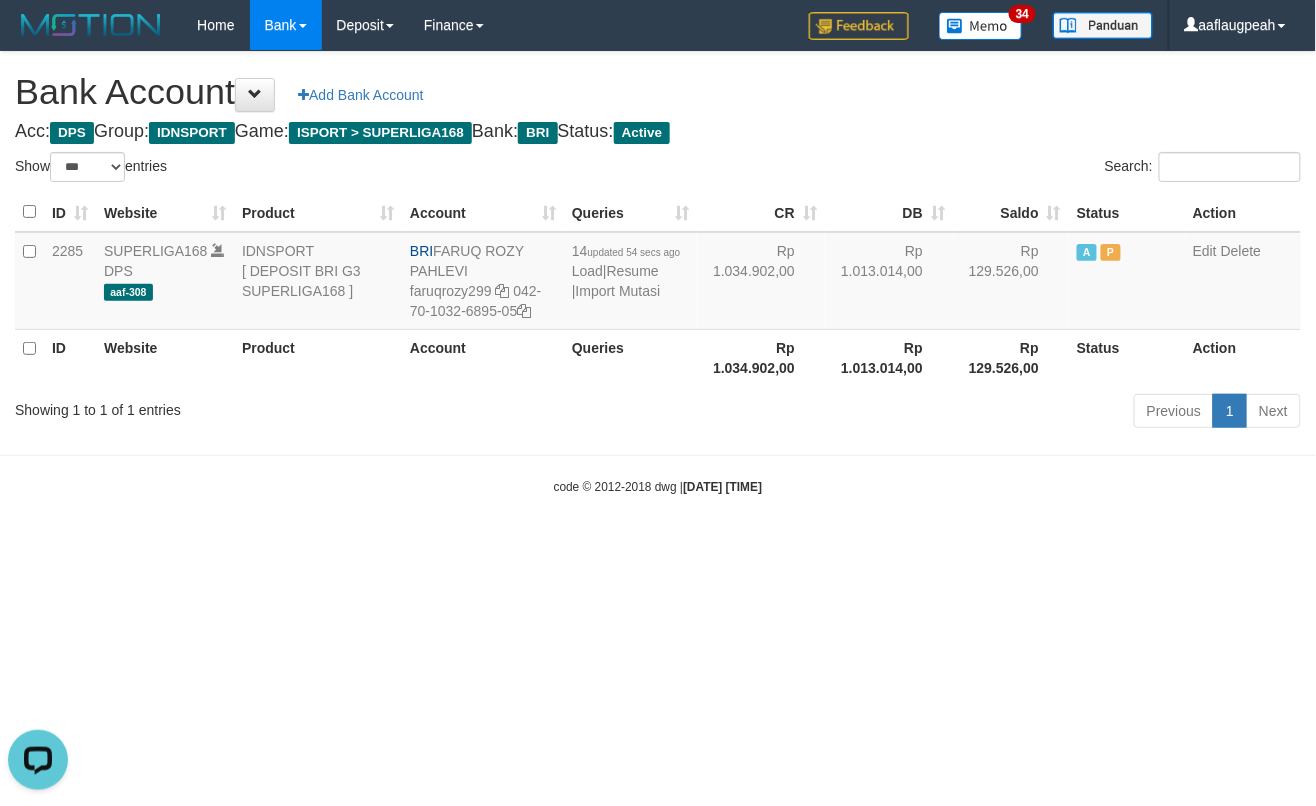 scroll, scrollTop: 0, scrollLeft: 0, axis: both 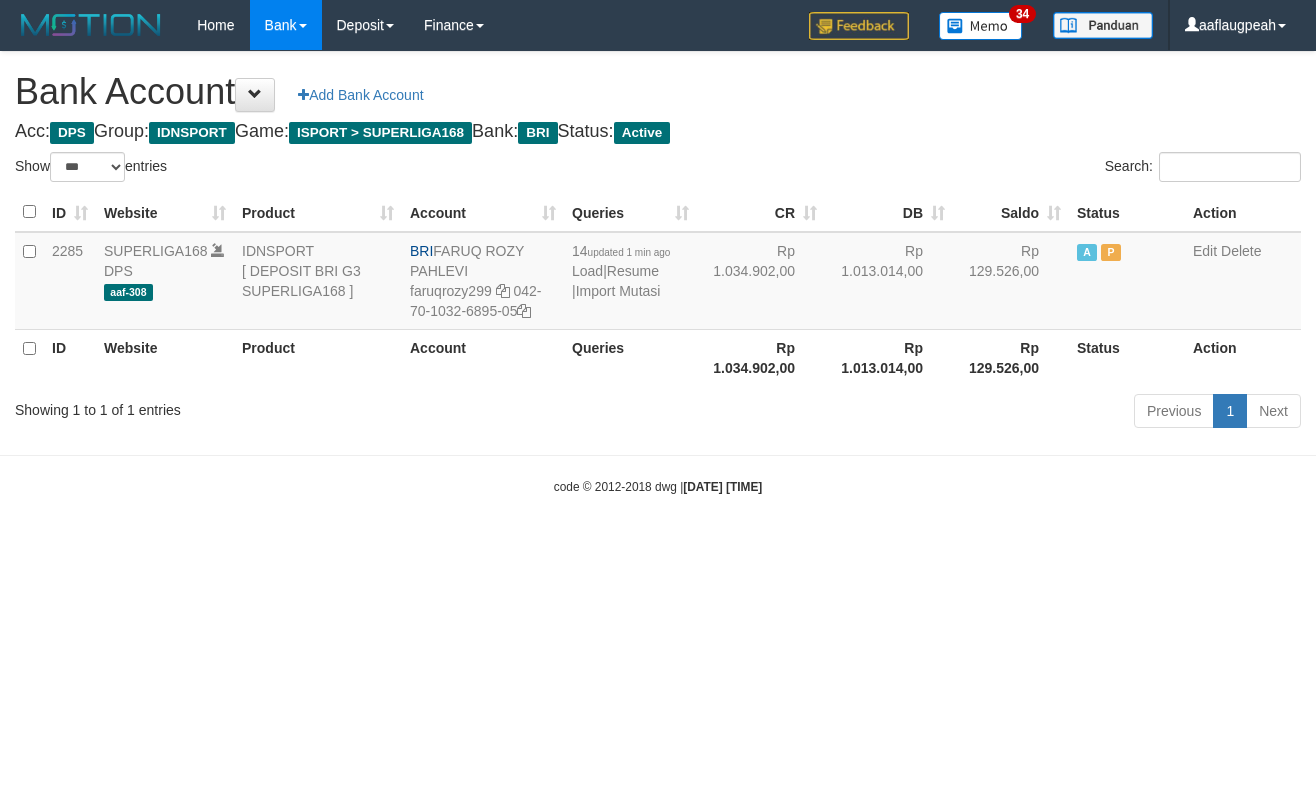 select on "***" 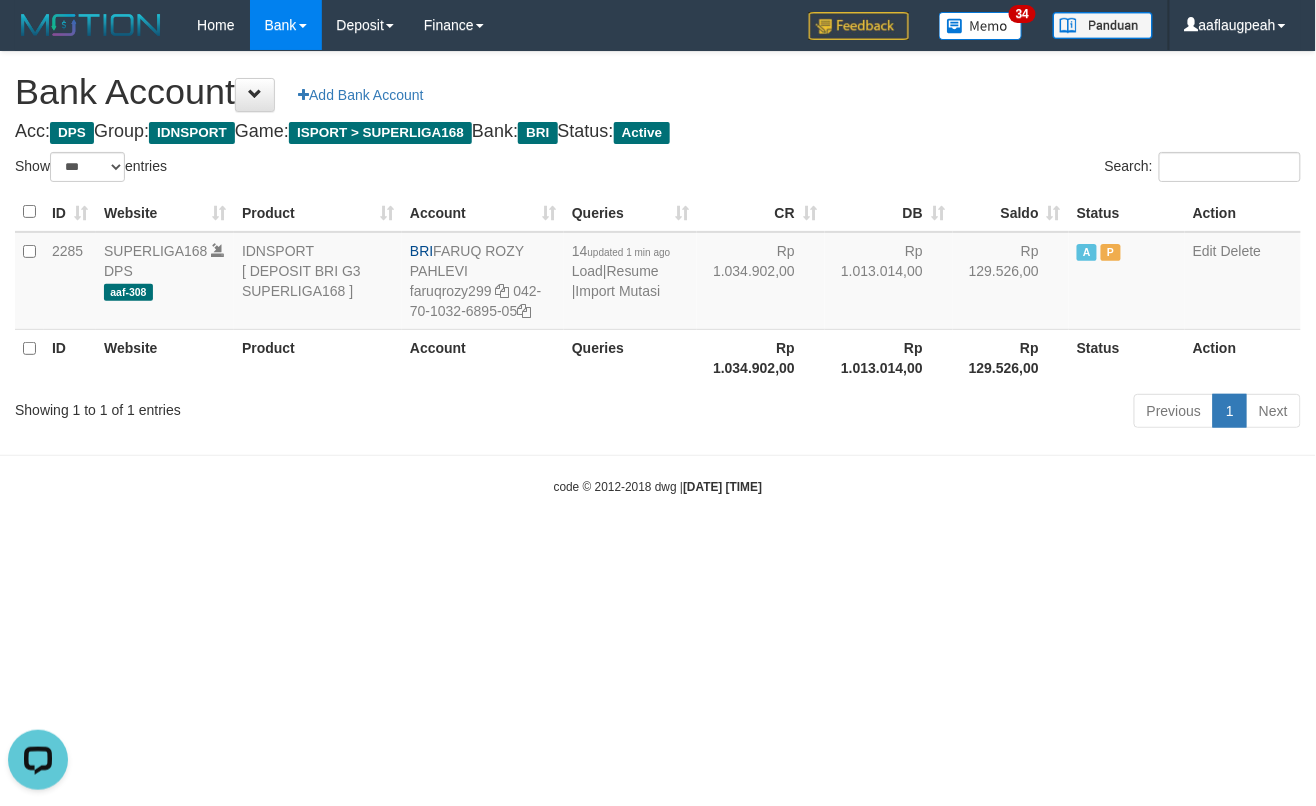 scroll, scrollTop: 0, scrollLeft: 0, axis: both 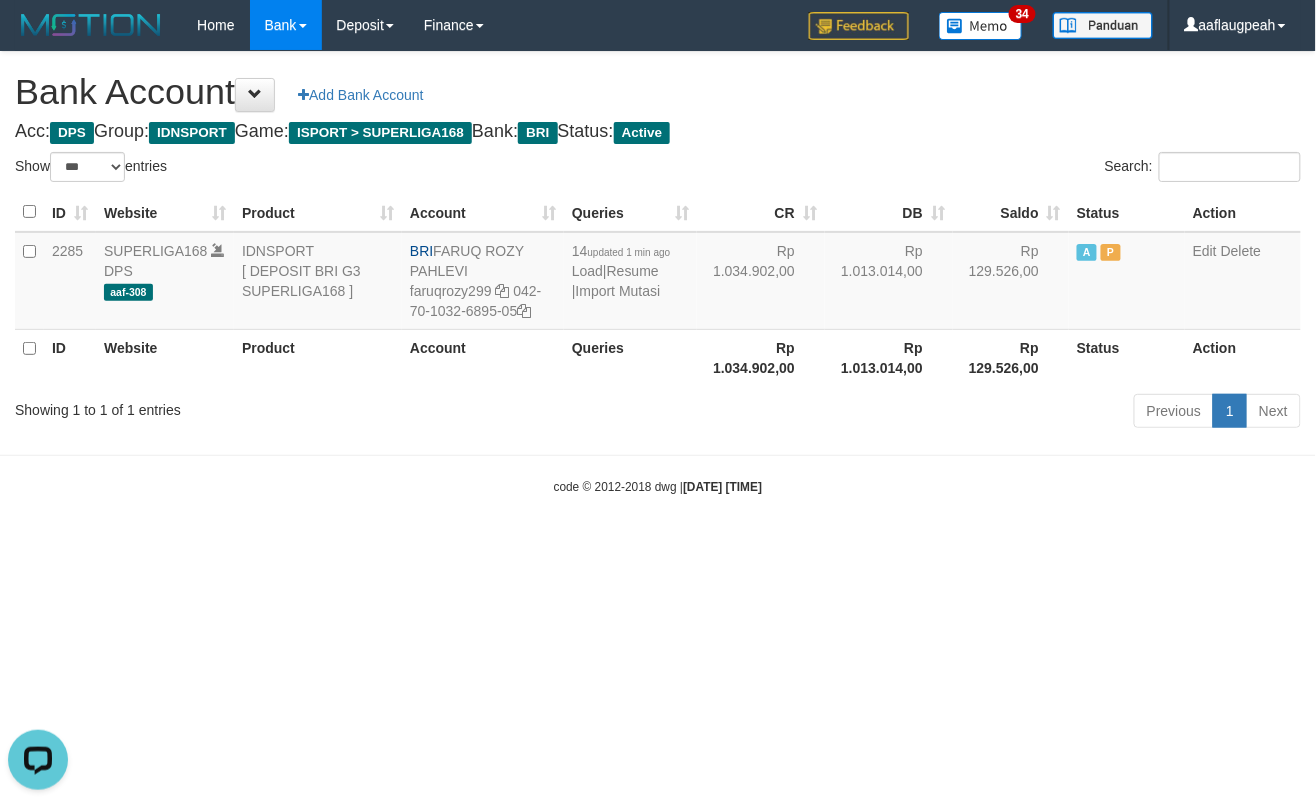 click on "Toggle navigation
Home
Bank
Account List
Load
By Website
Group
[ISPORT]													SUPERLIGA168
By Load Group (DPS)" at bounding box center (658, 273) 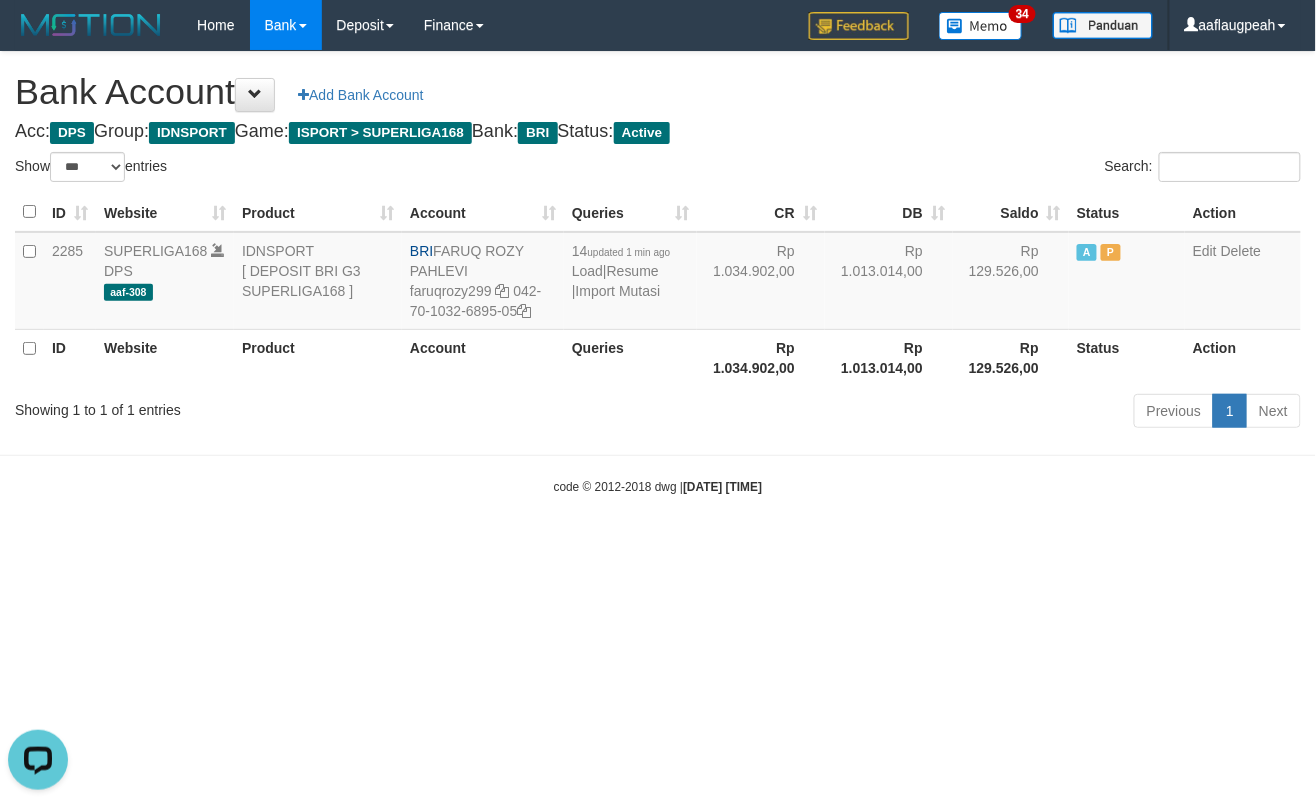 click on "Toggle navigation
Home
Bank
Account List
Load
By Website
Group
[ISPORT]													SUPERLIGA168
By Load Group (DPS)" at bounding box center (658, 273) 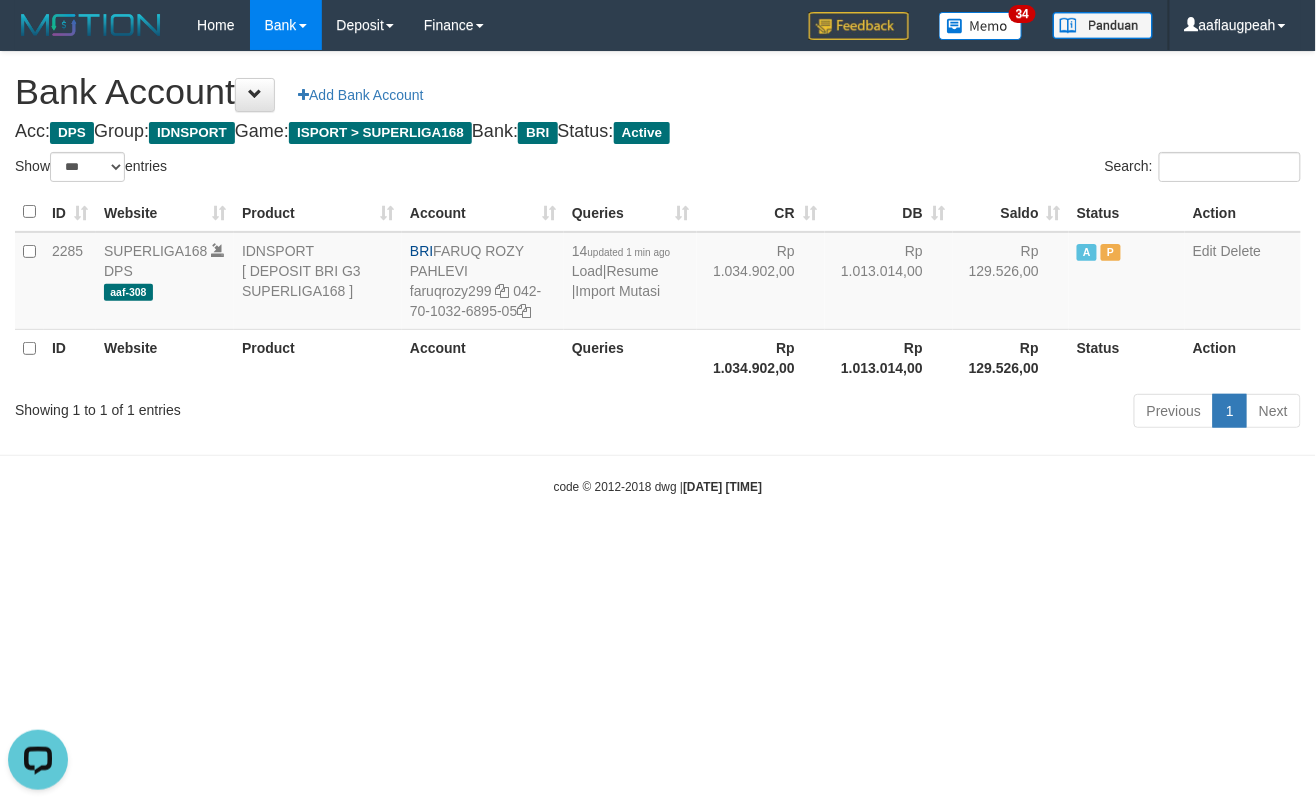 click on "Toggle navigation
Home
Bank
Account List
Load
By Website
Group
[ISPORT]													SUPERLIGA168
By Load Group (DPS)" at bounding box center [658, 273] 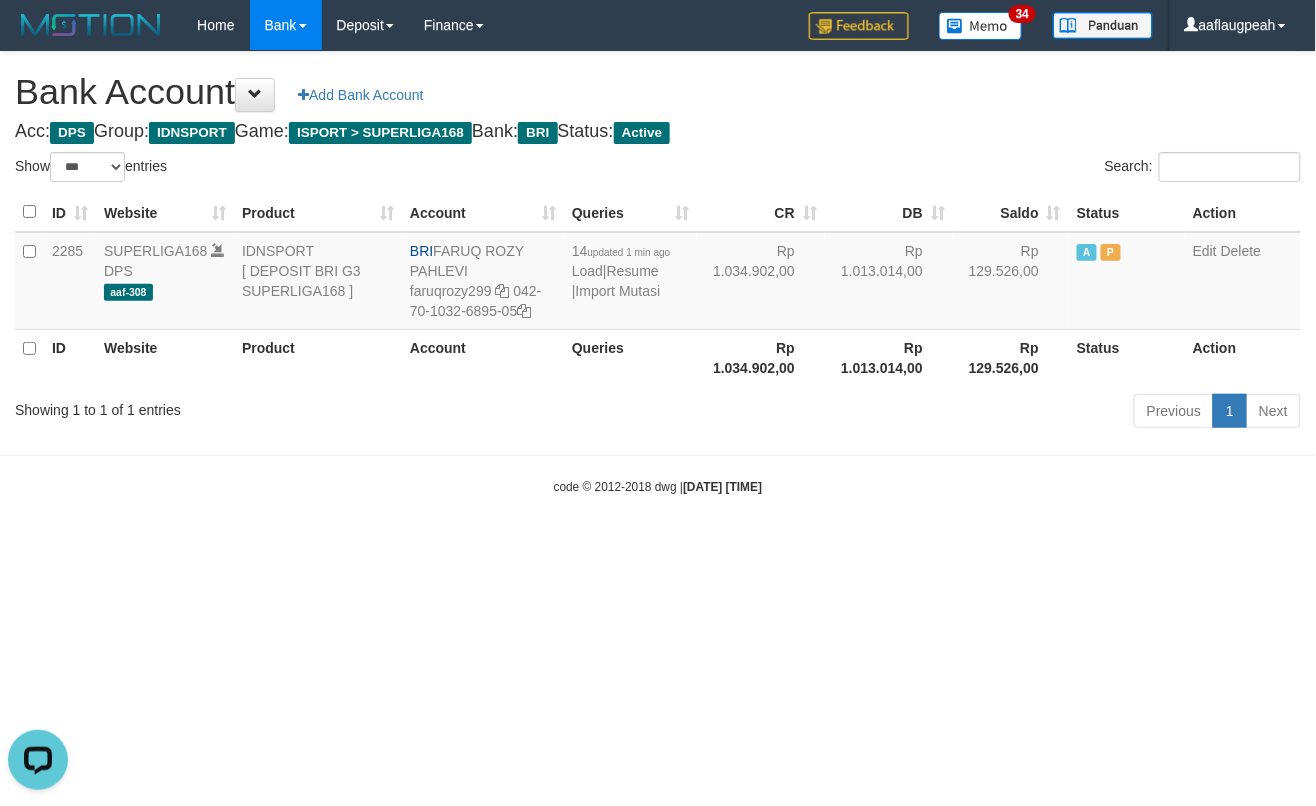 click on "Toggle navigation
Home
Bank
Account List
Load
By Website
Group
[ISPORT]													SUPERLIGA168
By Load Group (DPS)
34" at bounding box center (658, 273) 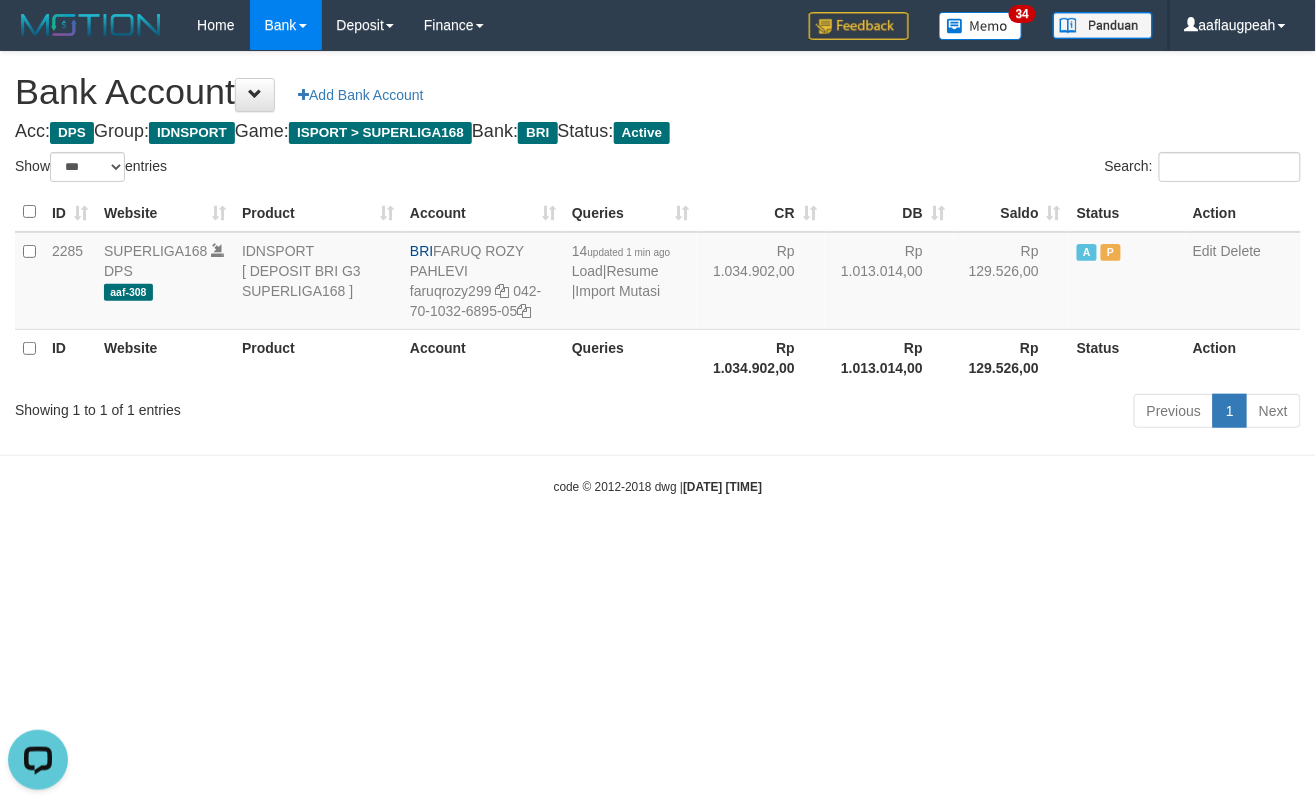 click on "Toggle navigation
Home
Bank
Account List
Load
By Website
Group
[ISPORT]													SUPERLIGA168
By Load Group (DPS)" at bounding box center (658, 273) 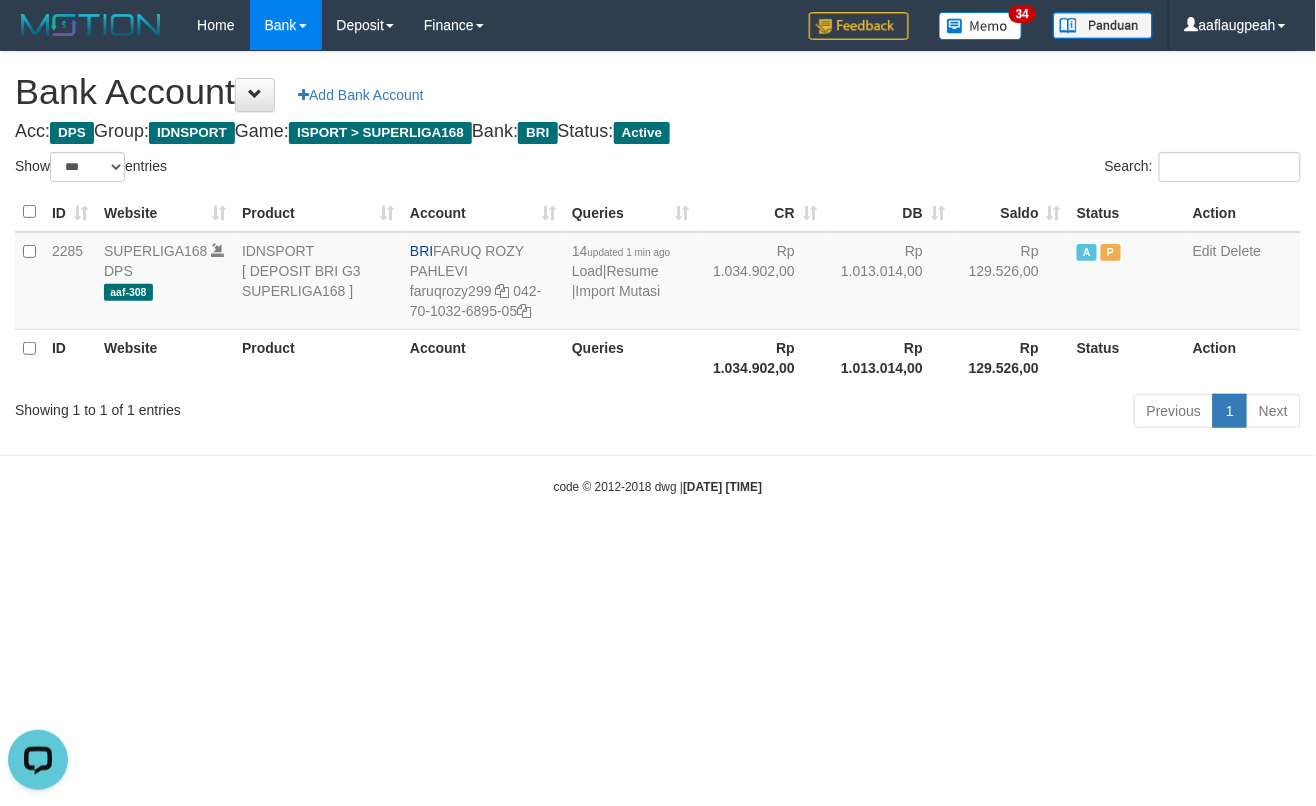 click on "Toggle navigation
Home
Bank
Account List
Load
By Website
Group
[ISPORT]													SUPERLIGA168
By Load Group (DPS)" at bounding box center (658, 273) 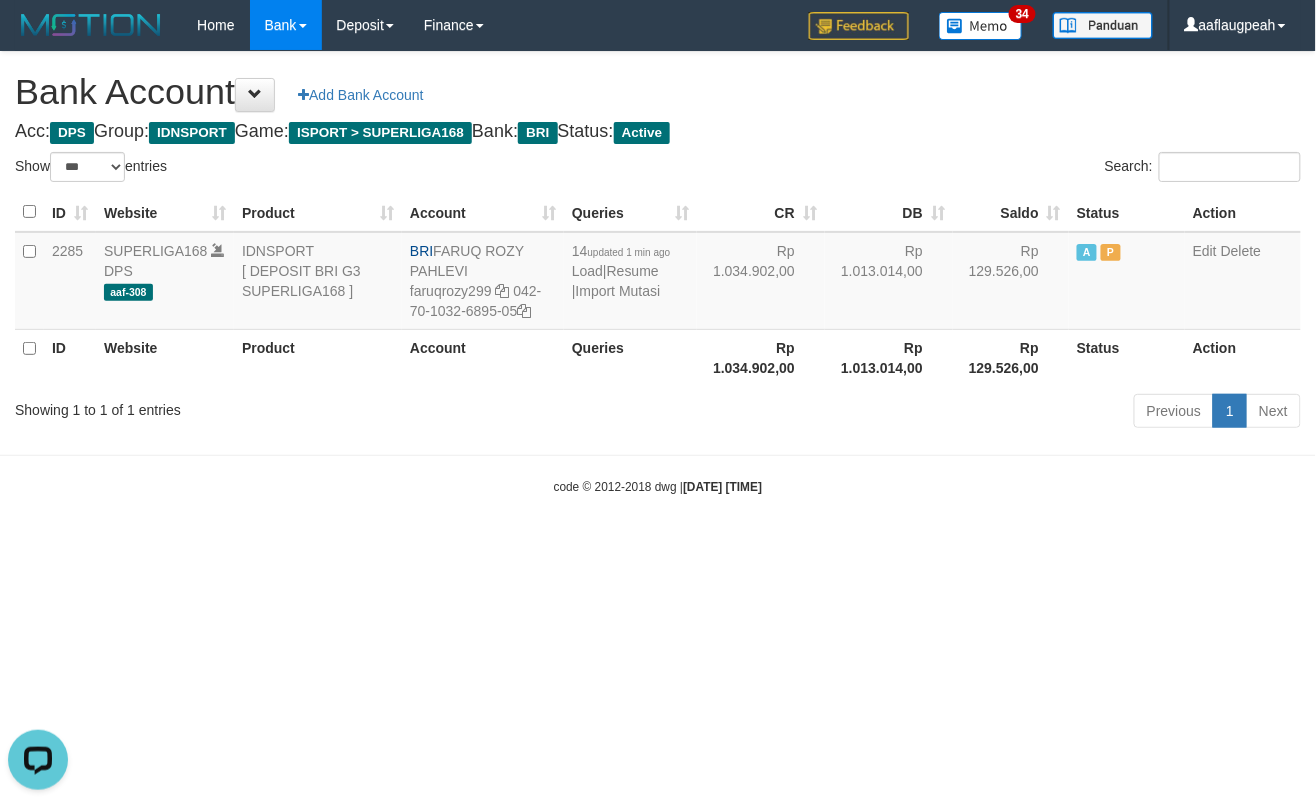 click on "Toggle navigation
Home
Bank
Account List
Load
By Website
Group
[ISPORT]													SUPERLIGA168
By Load Group (DPS)" at bounding box center (658, 273) 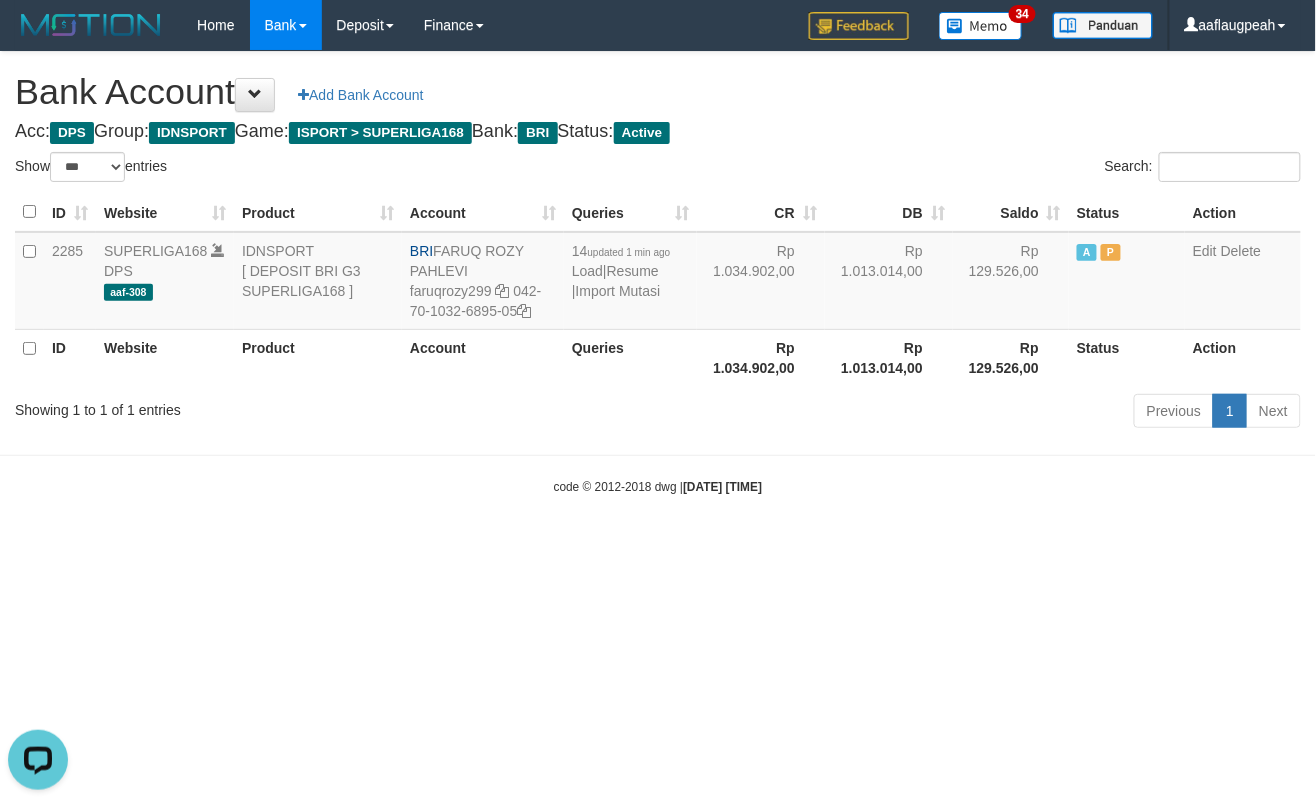 click on "Toggle navigation
Home
Bank
Account List
Load
By Website
Group
[ISPORT]													SUPERLIGA168
By Load Group (DPS)
34" at bounding box center (658, 273) 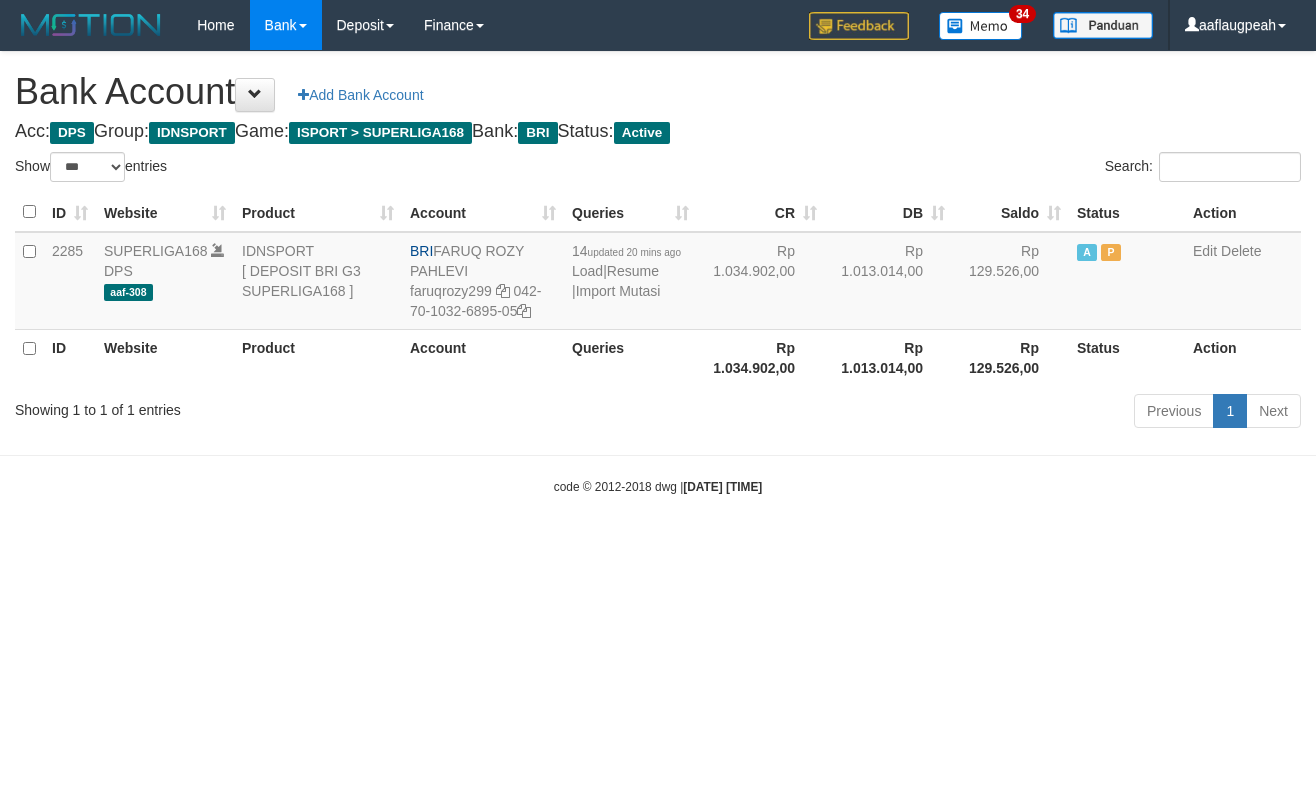 select on "***" 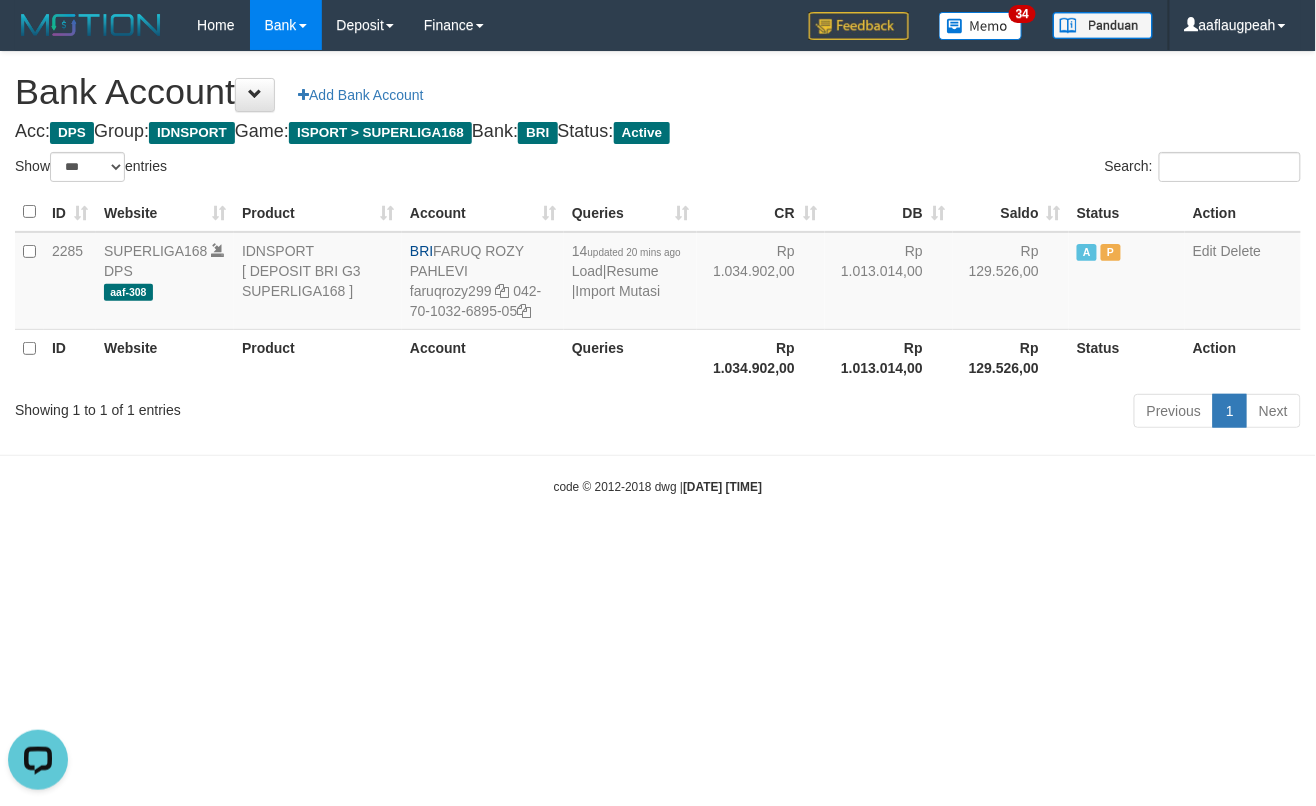 scroll, scrollTop: 0, scrollLeft: 0, axis: both 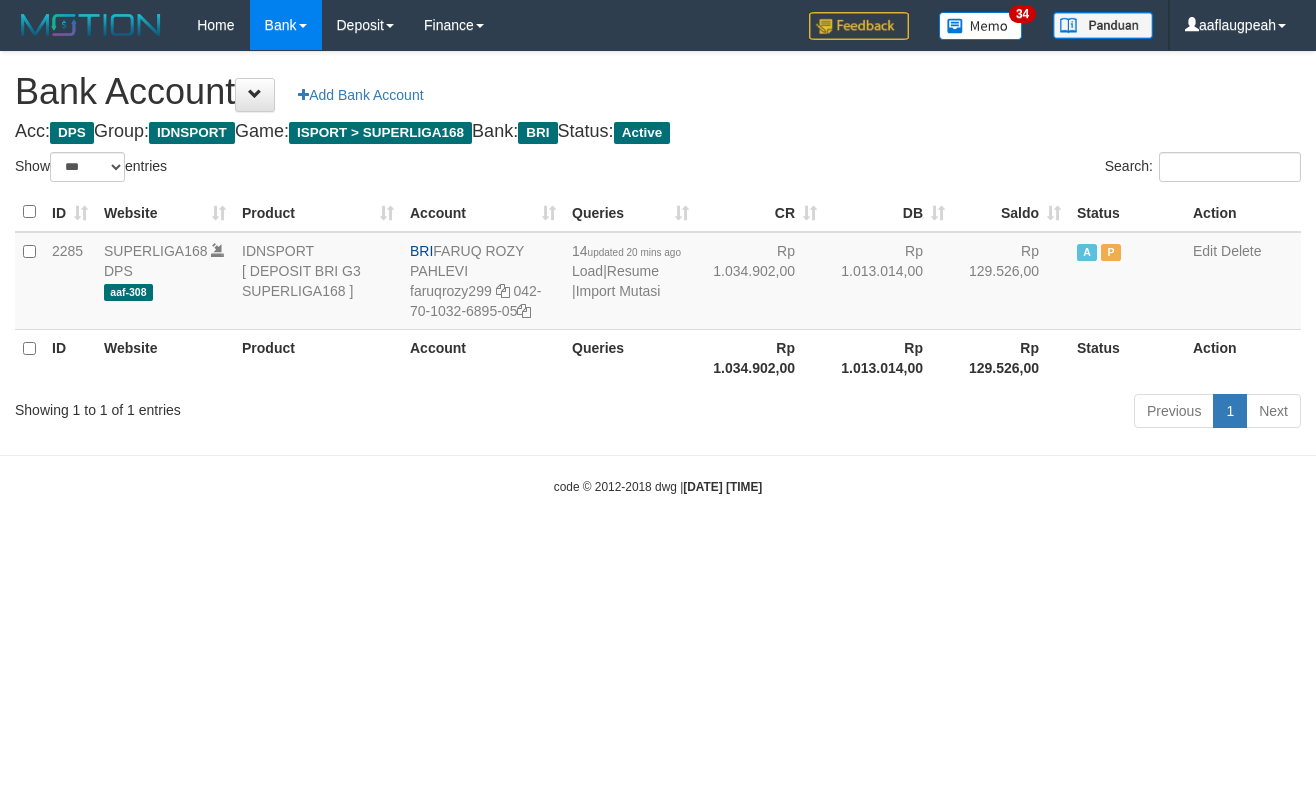 select on "***" 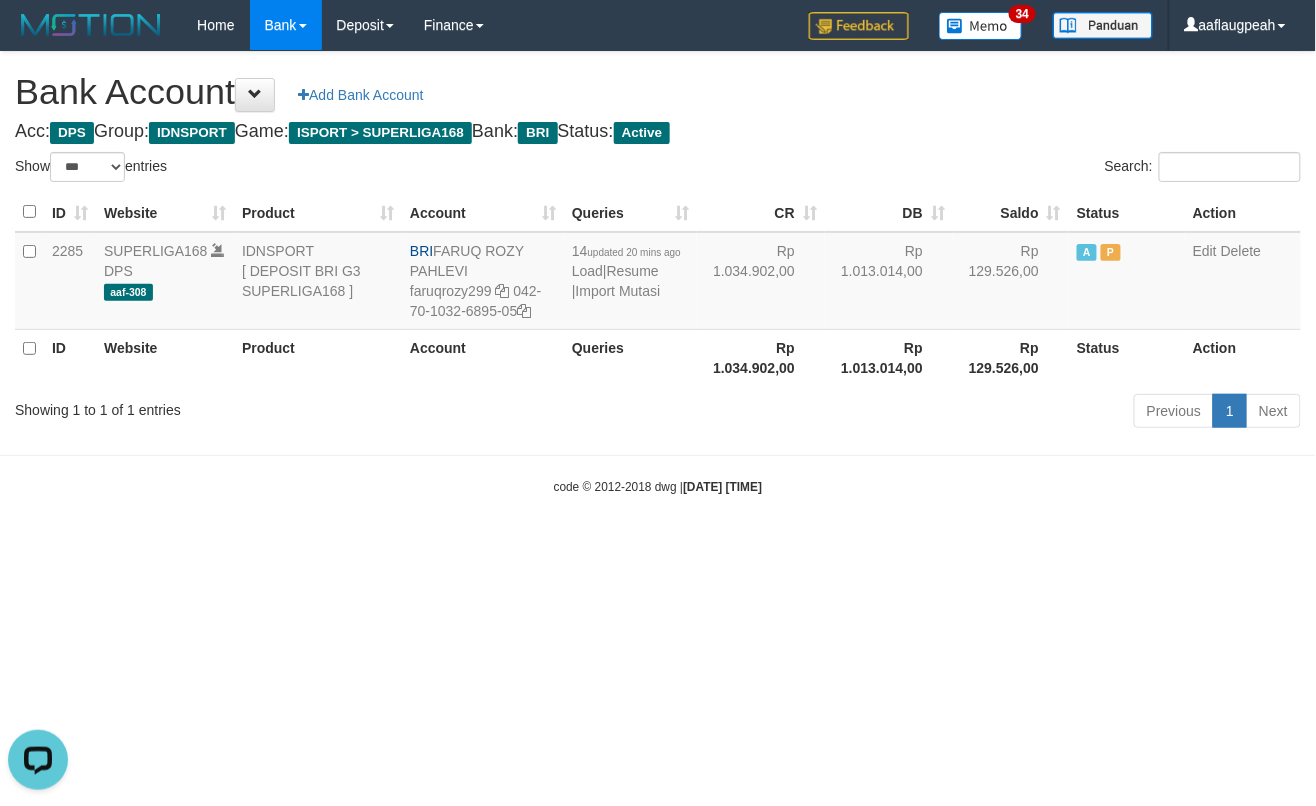 scroll, scrollTop: 0, scrollLeft: 0, axis: both 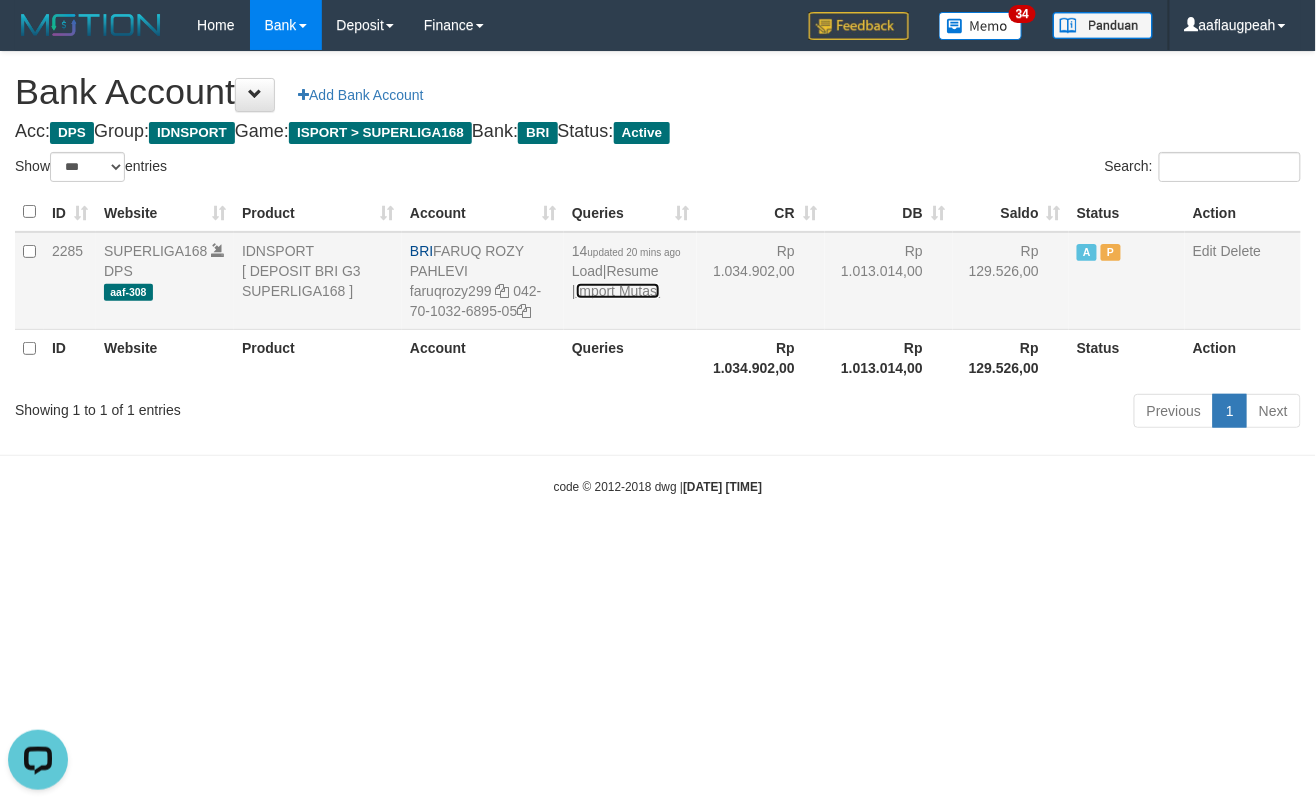 click on "Import Mutasi" at bounding box center [618, 291] 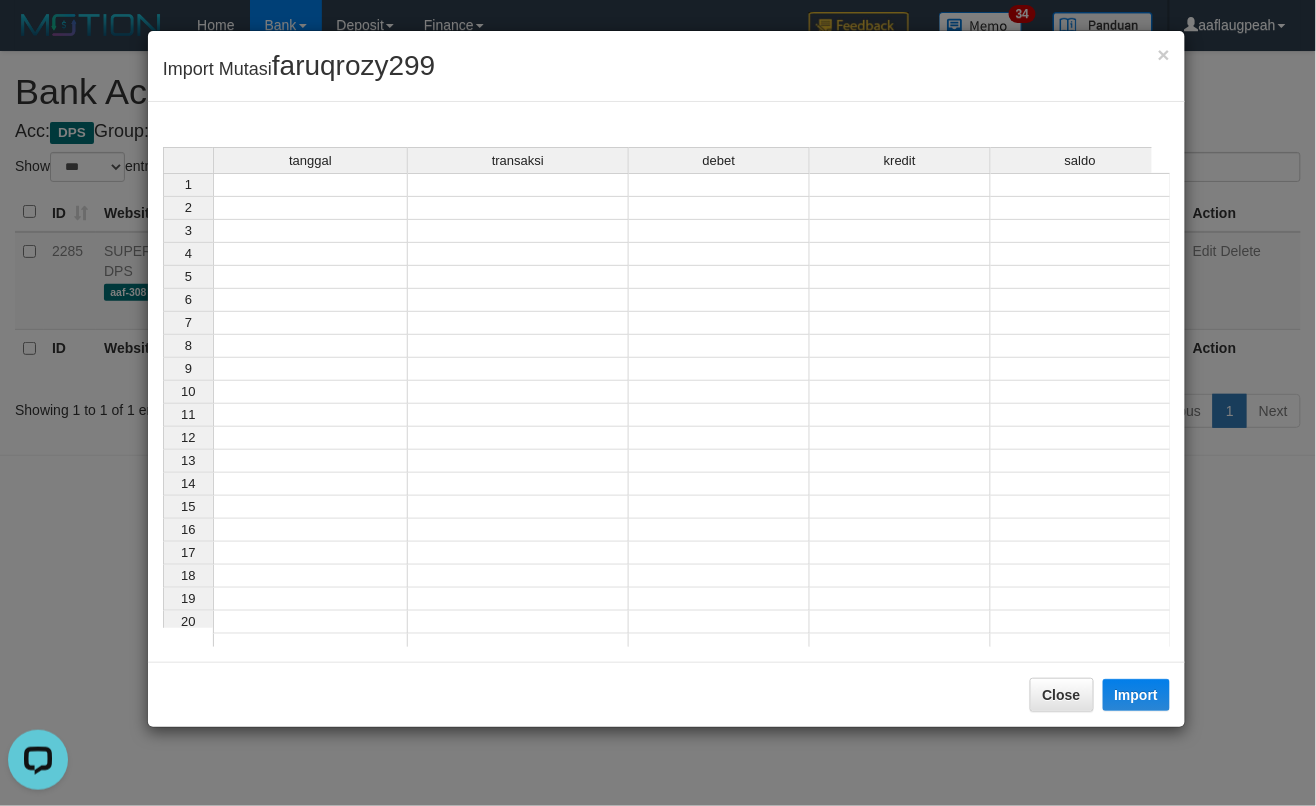 click at bounding box center [310, 185] 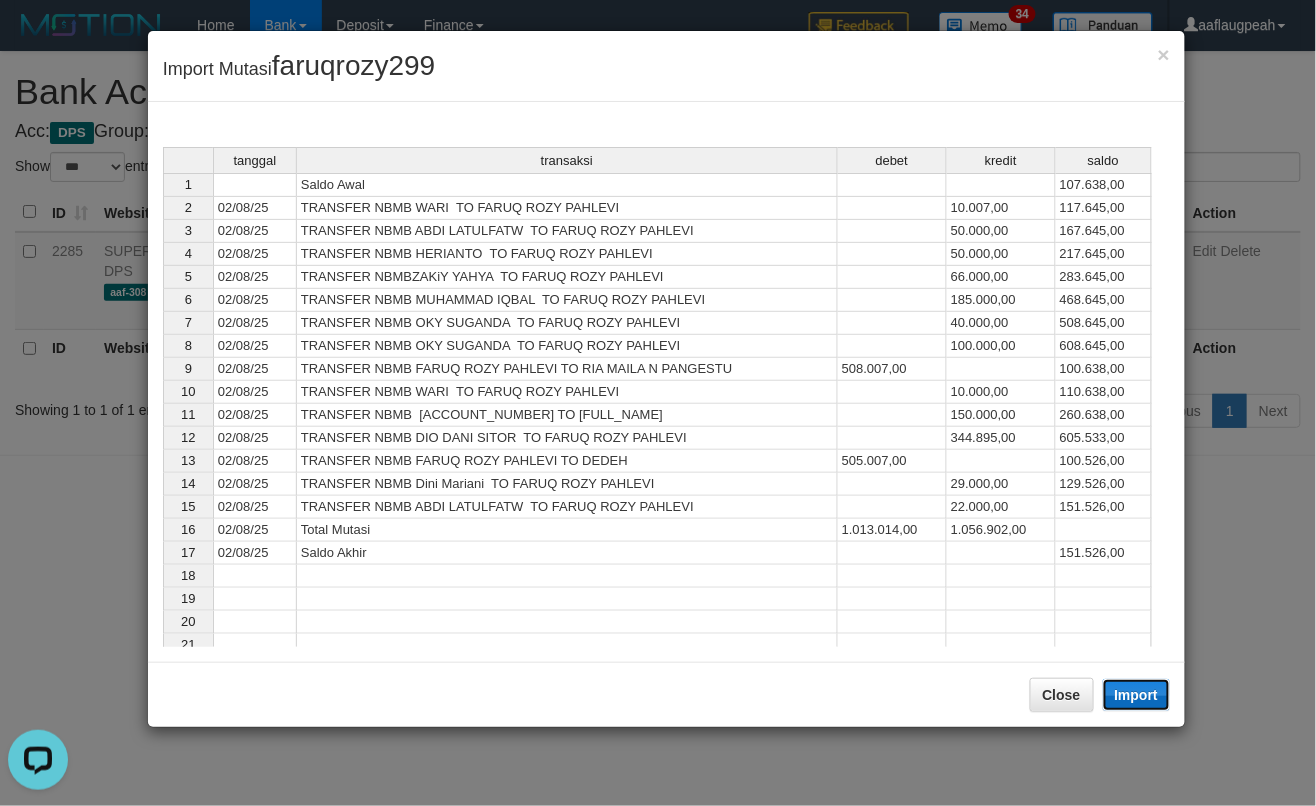 click on "Import" at bounding box center (1137, 695) 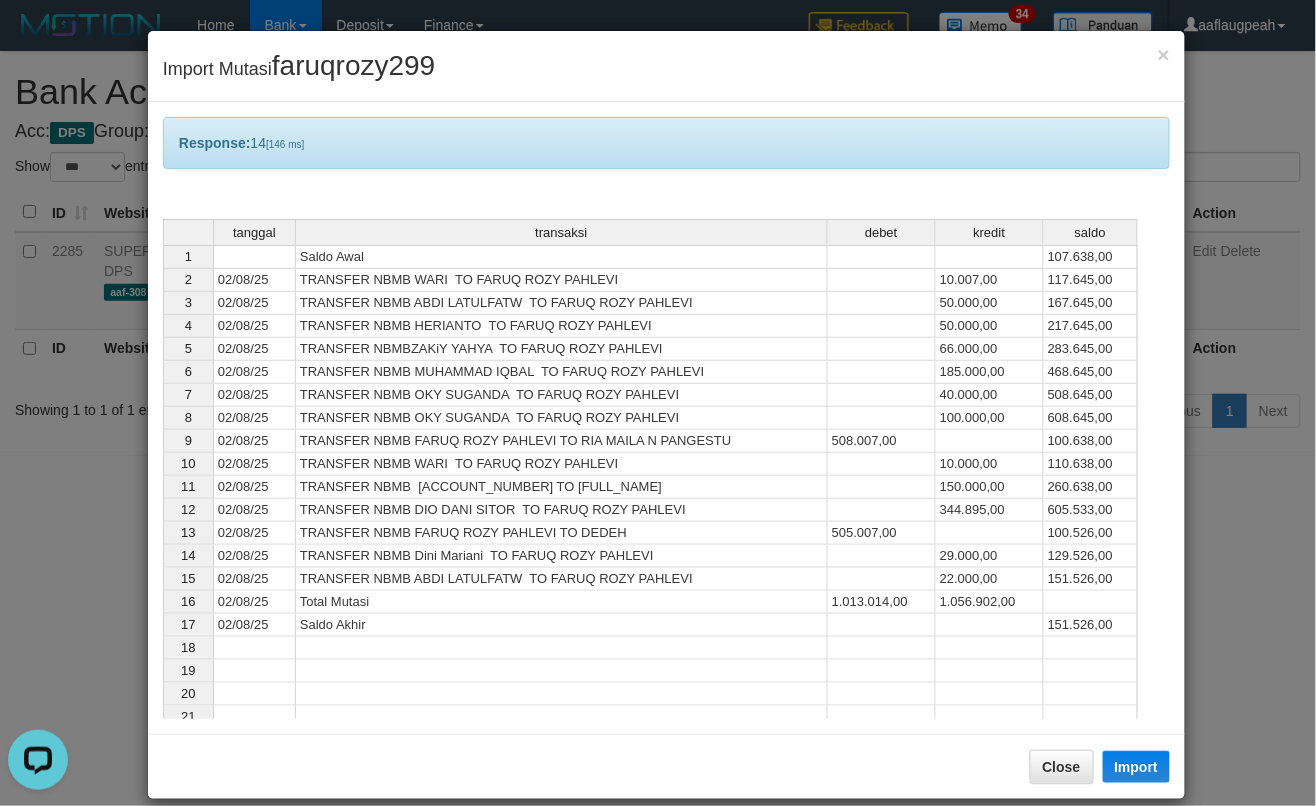 click on "Response:  14  [146 ms]
tanggal transaksi debet kredit saldo 1 Saldo Awal 107.638,00 2 02/08/25 TRANSFER NBMB WARI  TO FARUQ ROZY PAHLEVI 10.007,00 117.645,00 3 02/08/25 TRANSFER NBMB ABDI LATULFATW  TO FARUQ ROZY PAHLEVI 50.000,00 167.645,00 4 02/08/25 TRANSFER NBMB HERIANTO  TO FARUQ ROZY PAHLEVI 50.000,00 217.645,00 5 02/08/25 TRANSFER NBMBZAKiY YAHYA  TO FARUQ ROZY PAHLEVI 66.000,00 283.645,00 6 02/08/25 TRANSFER NBMB MUHAMMAD IQBAL  TO FARUQ ROZY PAHLEVI 185.000,00 468.645,00 7 02/08/25 TRANSFER NBMB OKY SUGANDA  TO FARUQ ROZY PAHLEVI 40.000,00 508.645,00 8 02/08/25 TRANSFER NBMB OKY SUGANDA  TO FARUQ ROZY PAHLEVI 100.000,00 608.645,00 9 02/08/25 TRANSFER NBMB FARUQ ROZY PAHLEVI TO RIA MAILA N PANGESTU 508.007,00 100.638,00 10 02/08/25 TRANSFER NBMB WARI  TO FARUQ ROZY PAHLEVI 10.000,00 110.638,00 11 02/08/25 TRANSFER NBMB  18180100037850 TO FARUQ ROZY PAHLEVI 150.000,00 260.638,00 12 02/08/25 TRANSFER NBMB DIO DANI SITOR  TO FARUQ ROZY PAHLEVI 344.895,00 605.533,00 13 14" at bounding box center [666, 418] 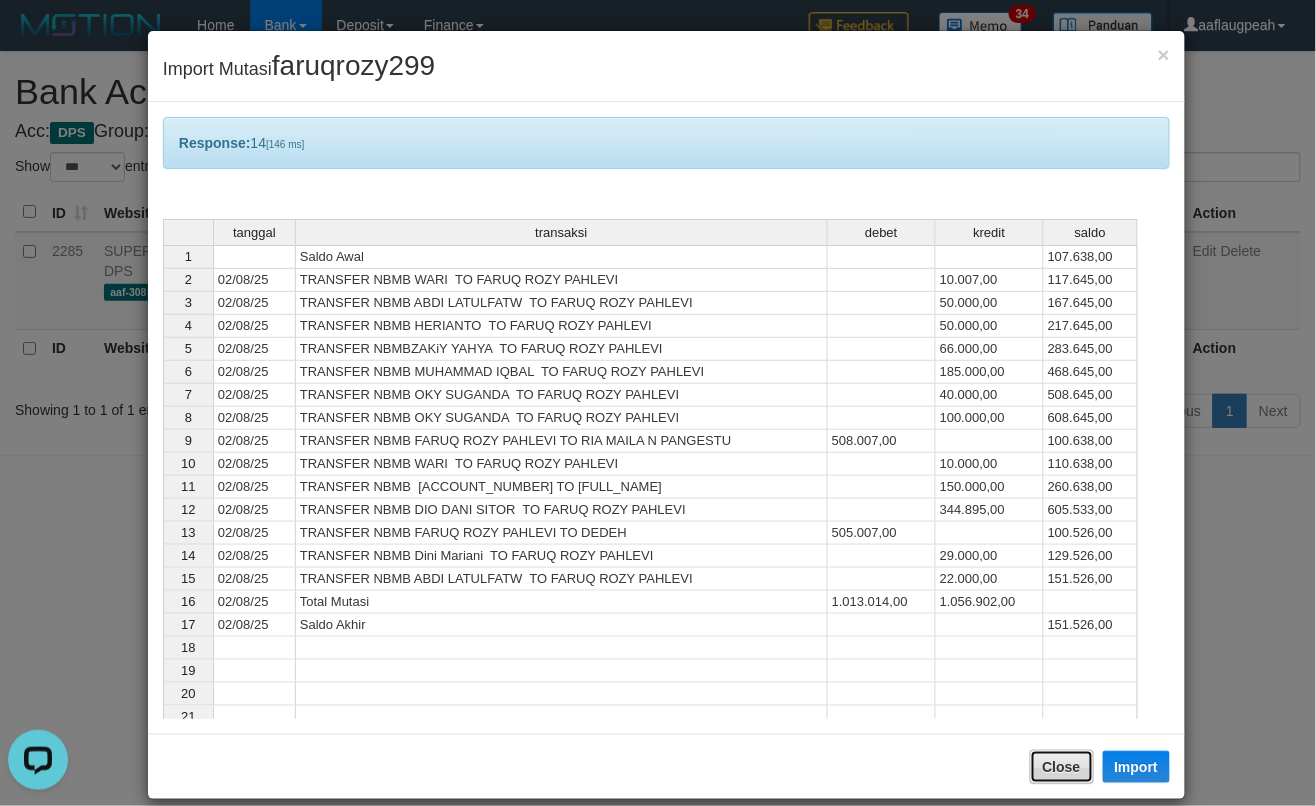 click on "Close" at bounding box center (1062, 767) 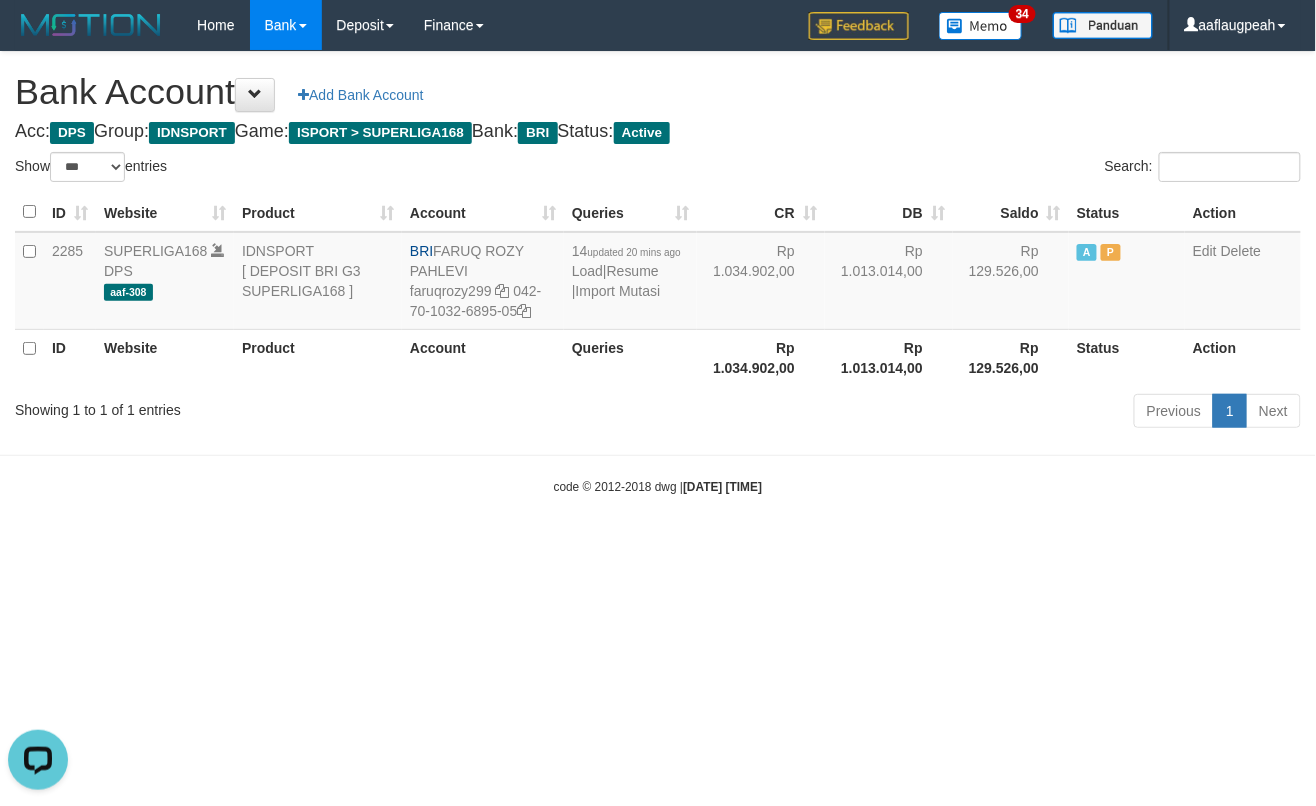 click on "Toggle navigation
Home
Bank
Account List
Load
By Website
Group
[ISPORT]													SUPERLIGA168
By Load Group (DPS)" at bounding box center (658, 273) 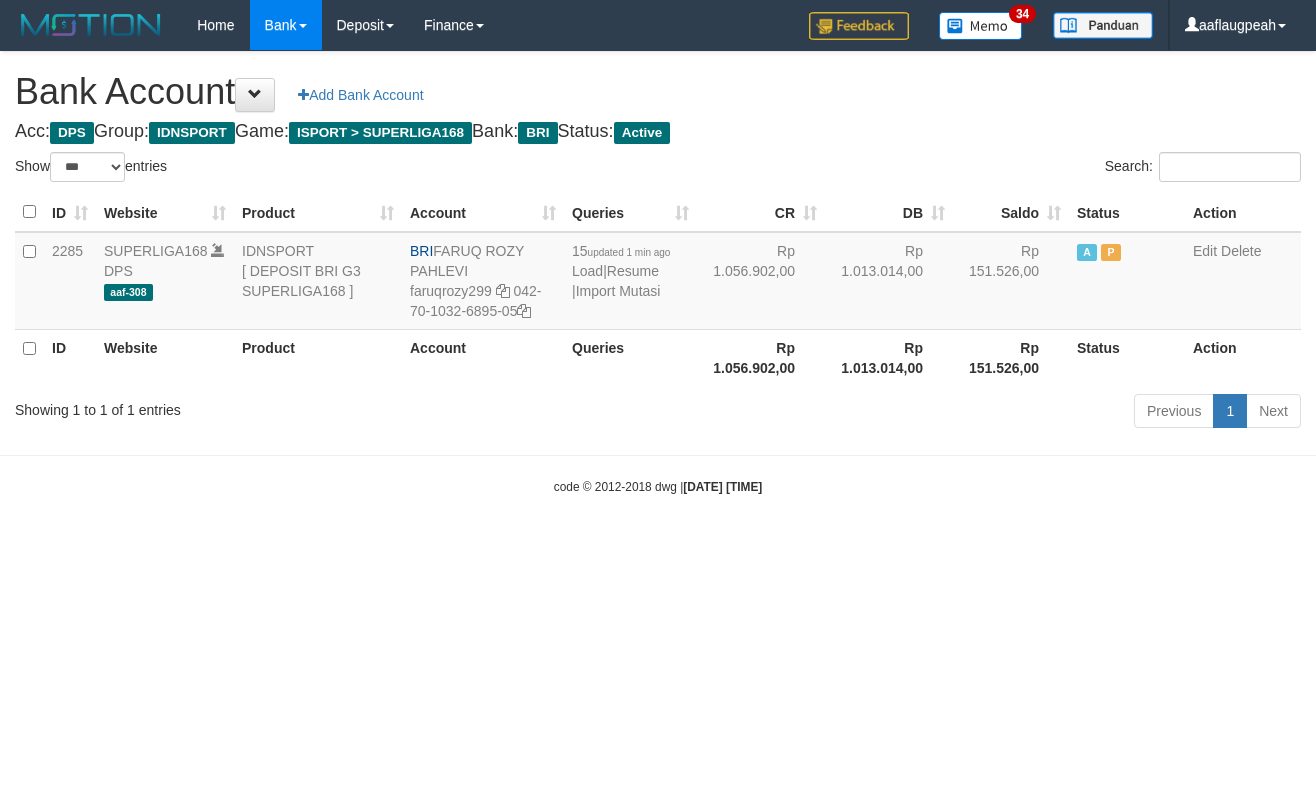 select on "***" 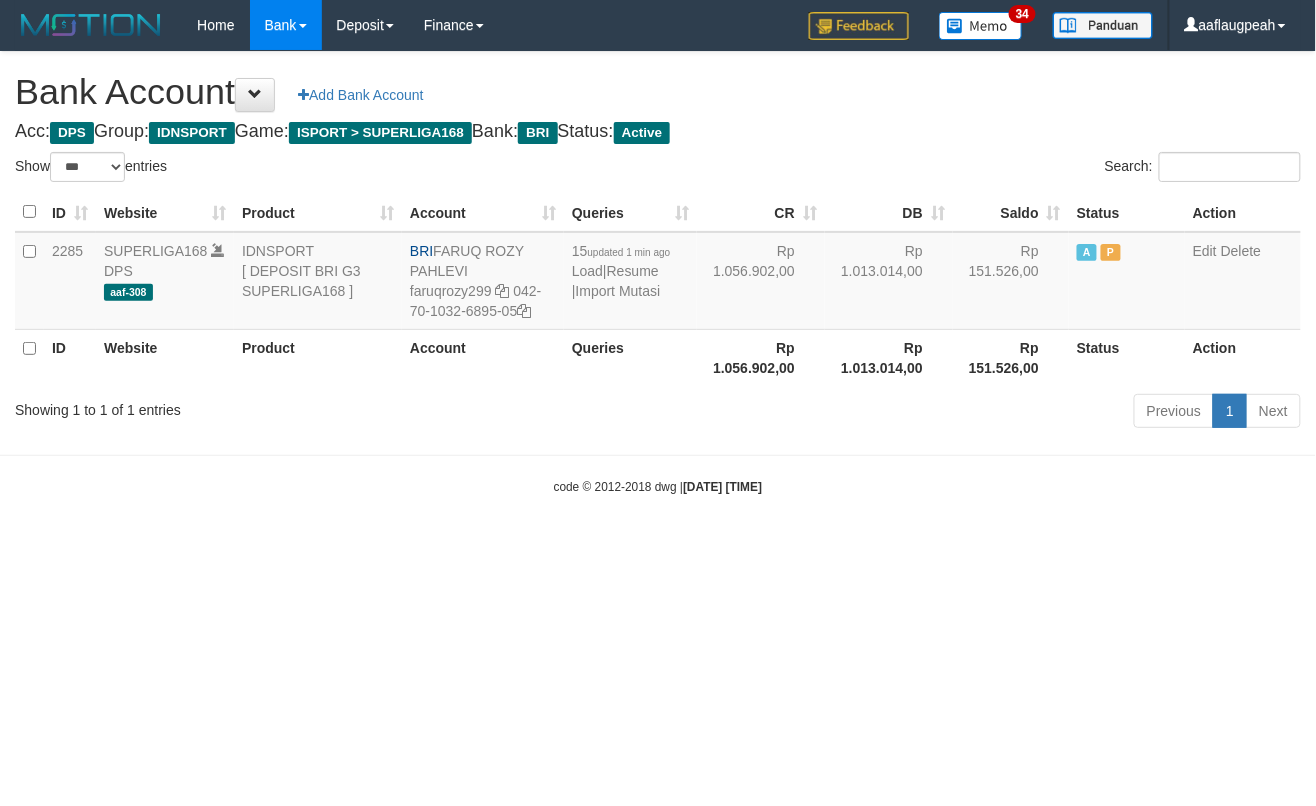 click on "Toggle navigation
Home
Bank
Account List
Load
By Website
Group
[ISPORT]													SUPERLIGA168
By Load Group (DPS)" at bounding box center (658, 273) 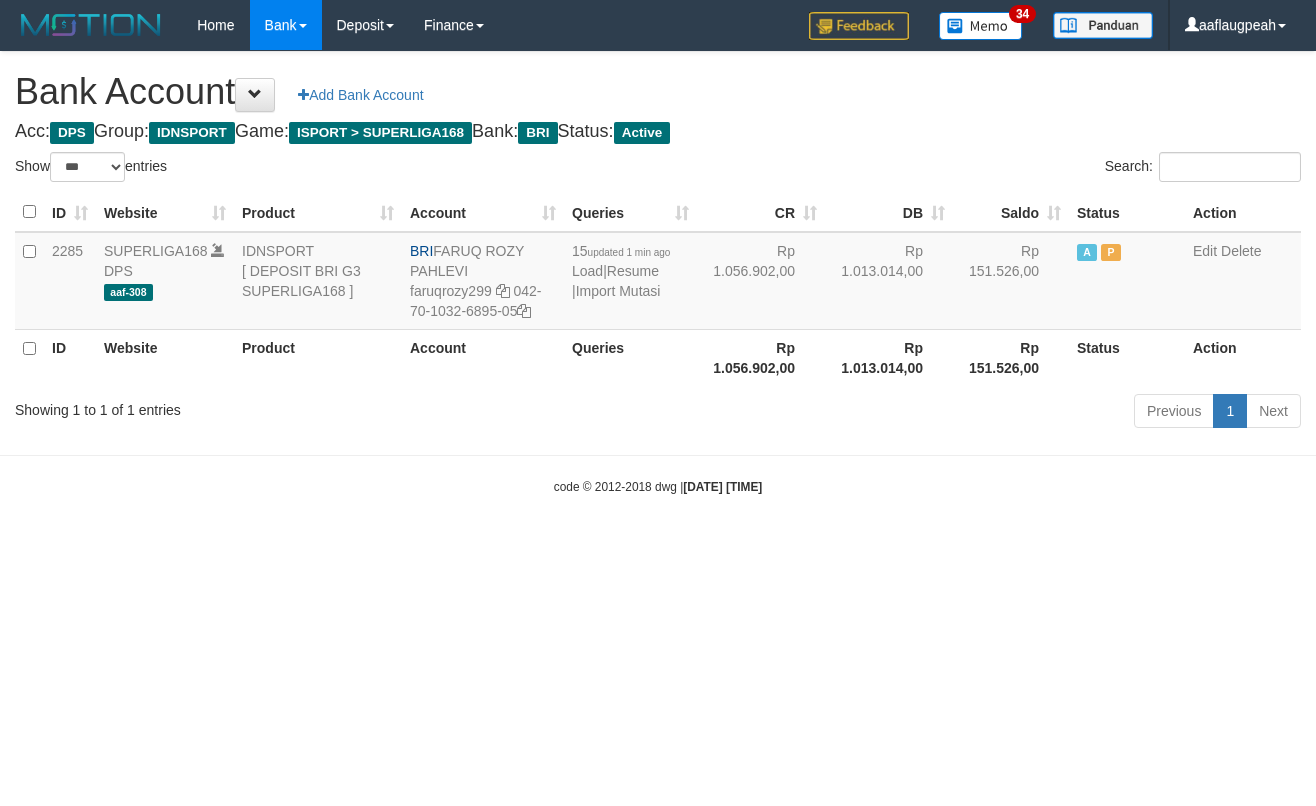 select on "***" 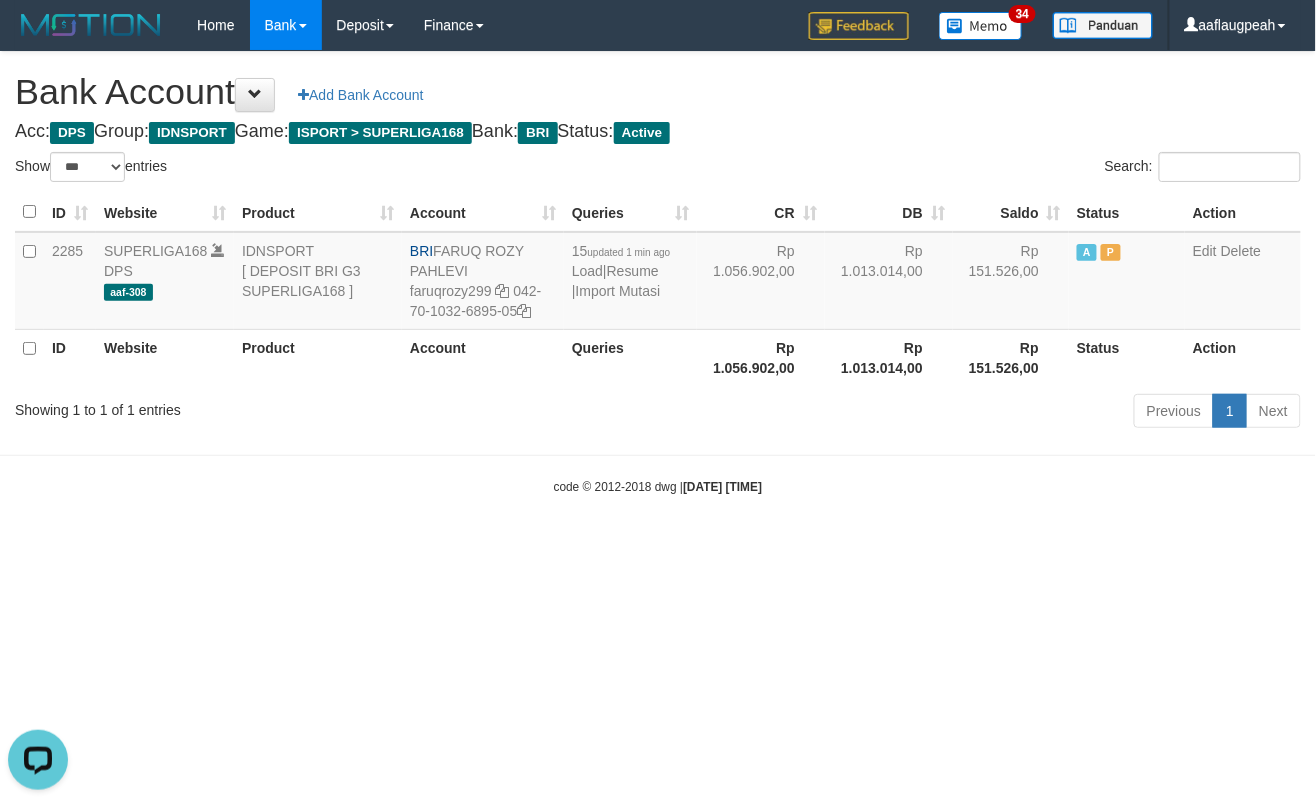 scroll, scrollTop: 0, scrollLeft: 0, axis: both 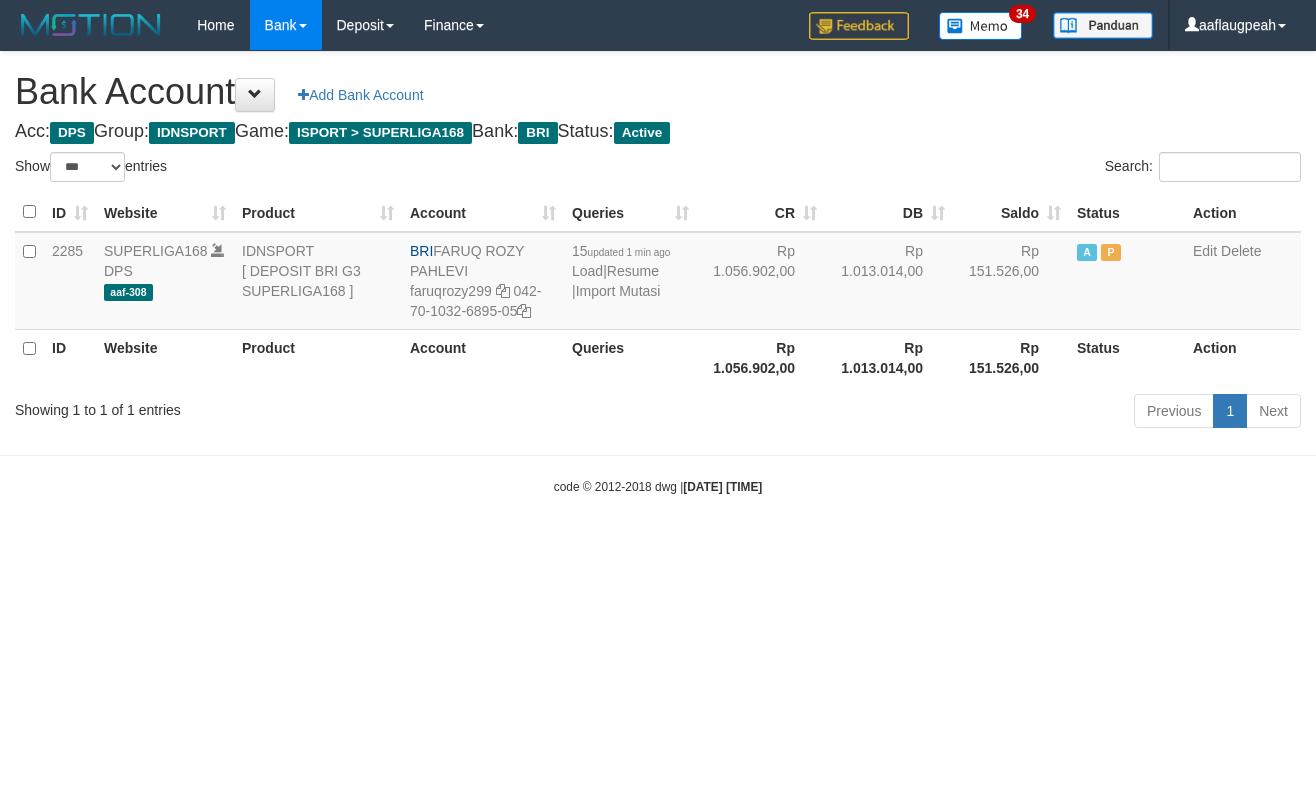 select on "***" 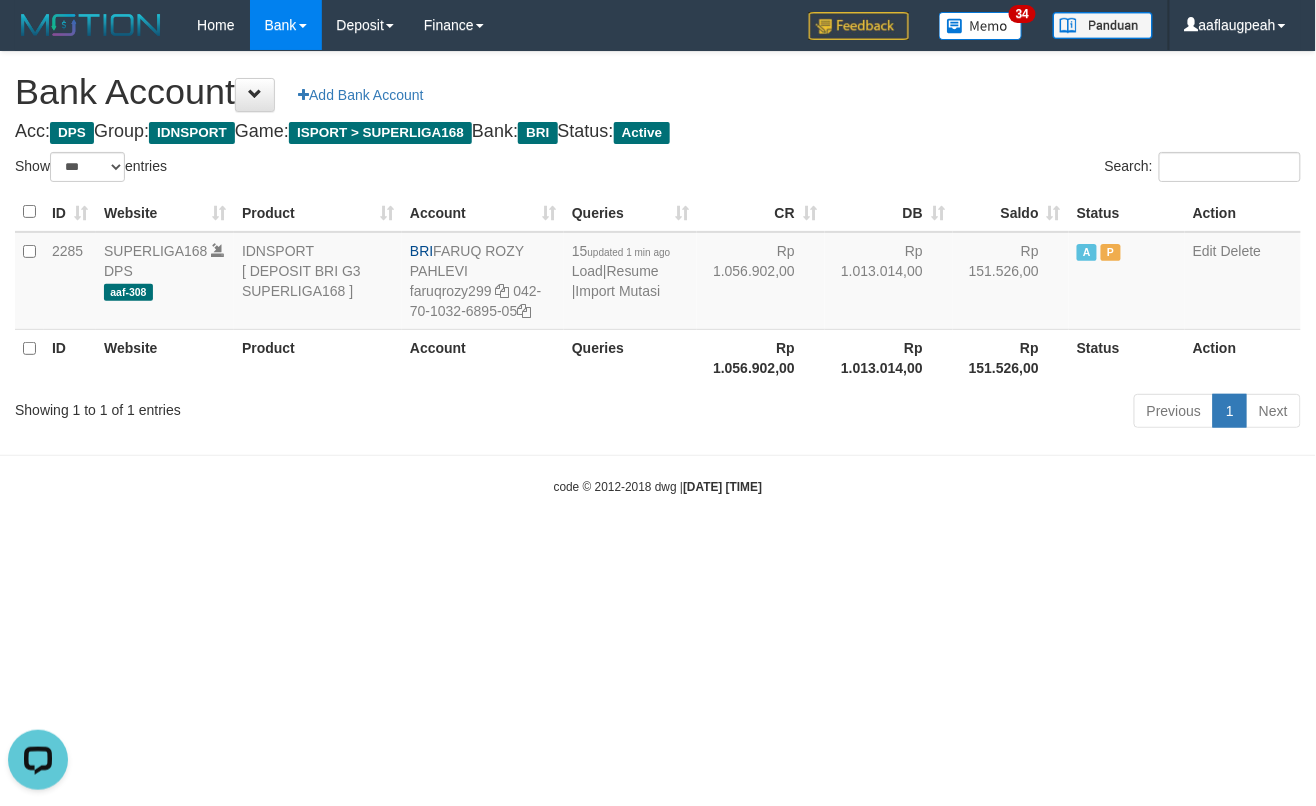 scroll, scrollTop: 0, scrollLeft: 0, axis: both 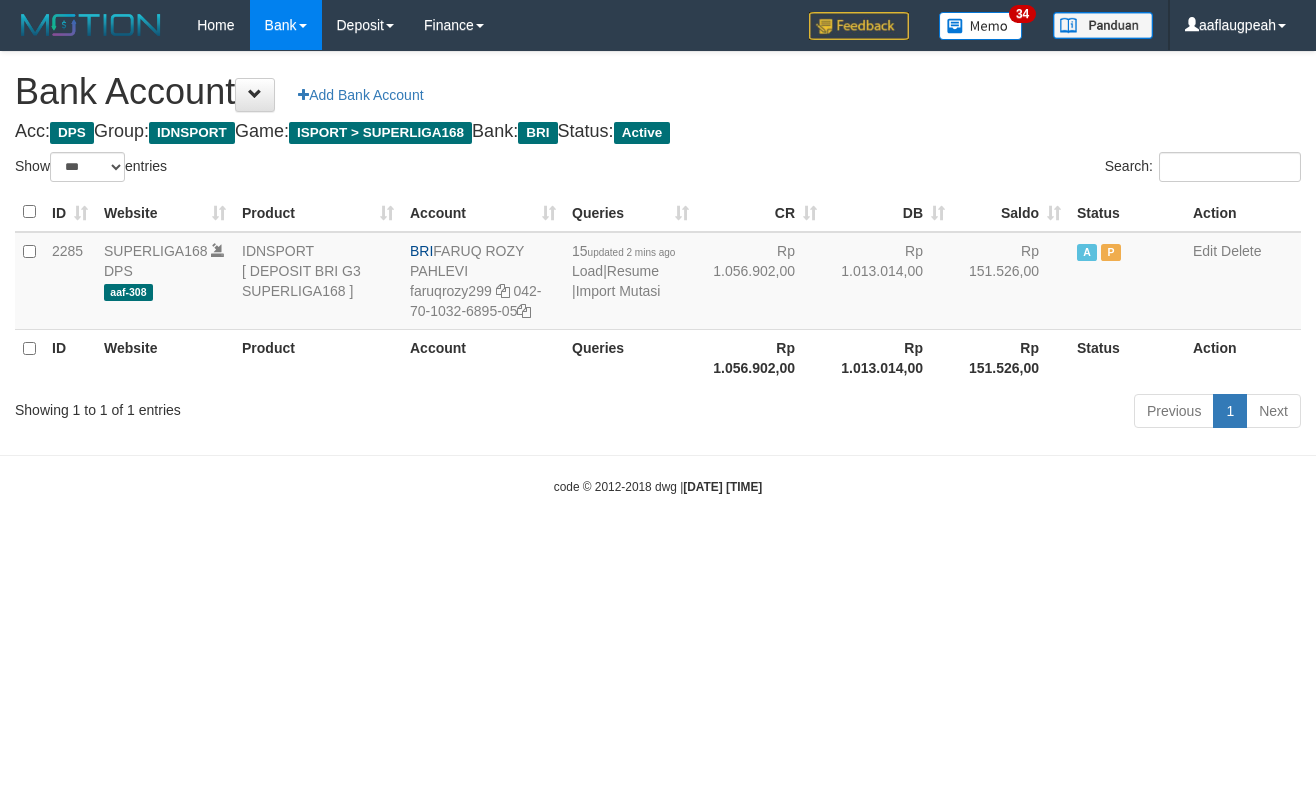 select on "***" 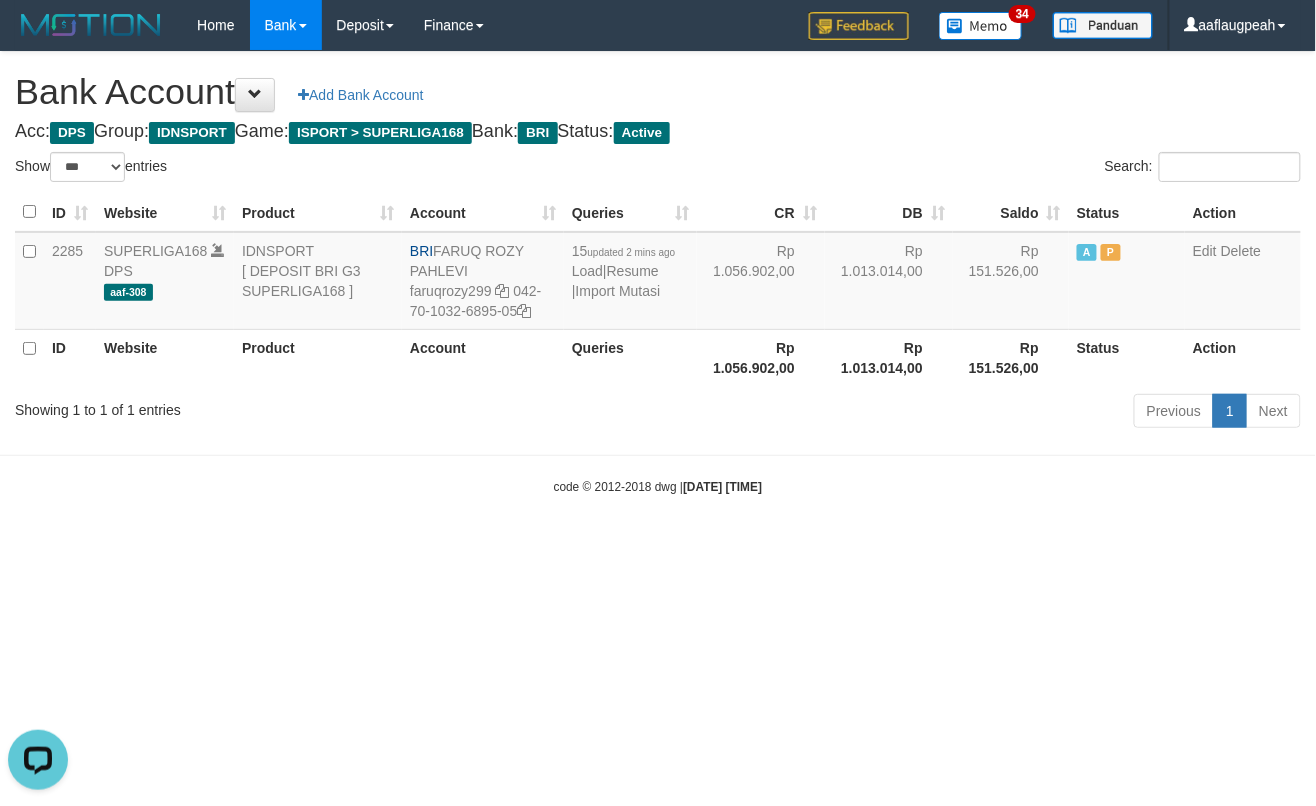 scroll, scrollTop: 0, scrollLeft: 0, axis: both 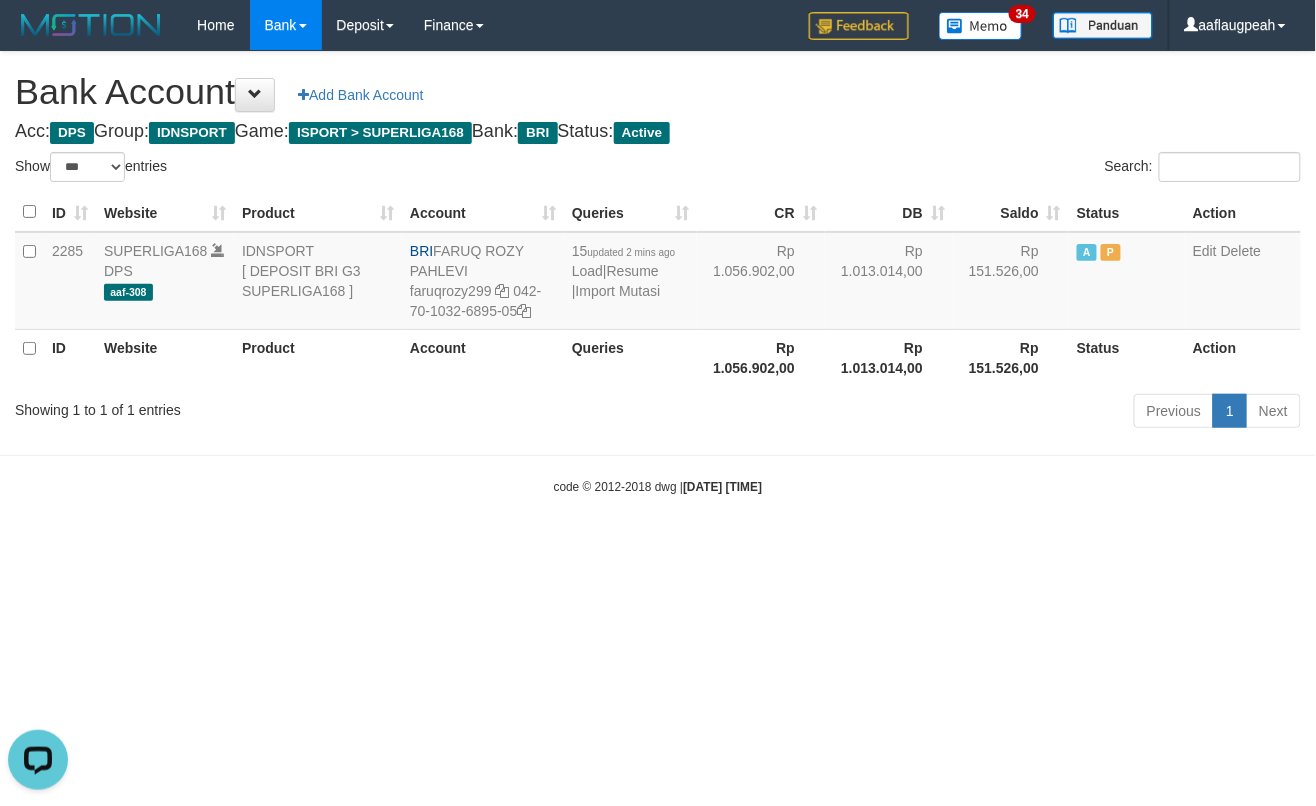 click on "Toggle navigation
Home
Bank
Account List
Load
By Website
Group
[ISPORT]													SUPERLIGA168
By Load Group (DPS)" at bounding box center [658, 273] 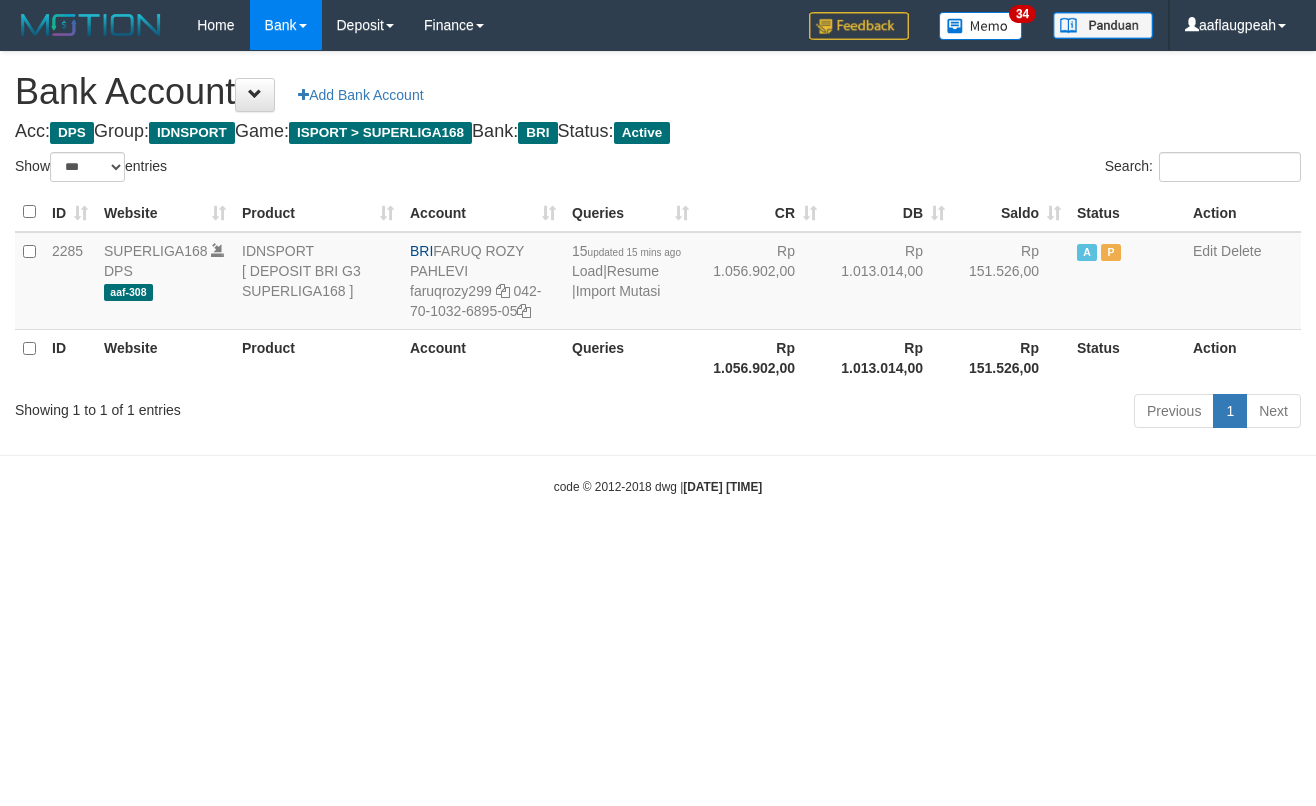 select on "***" 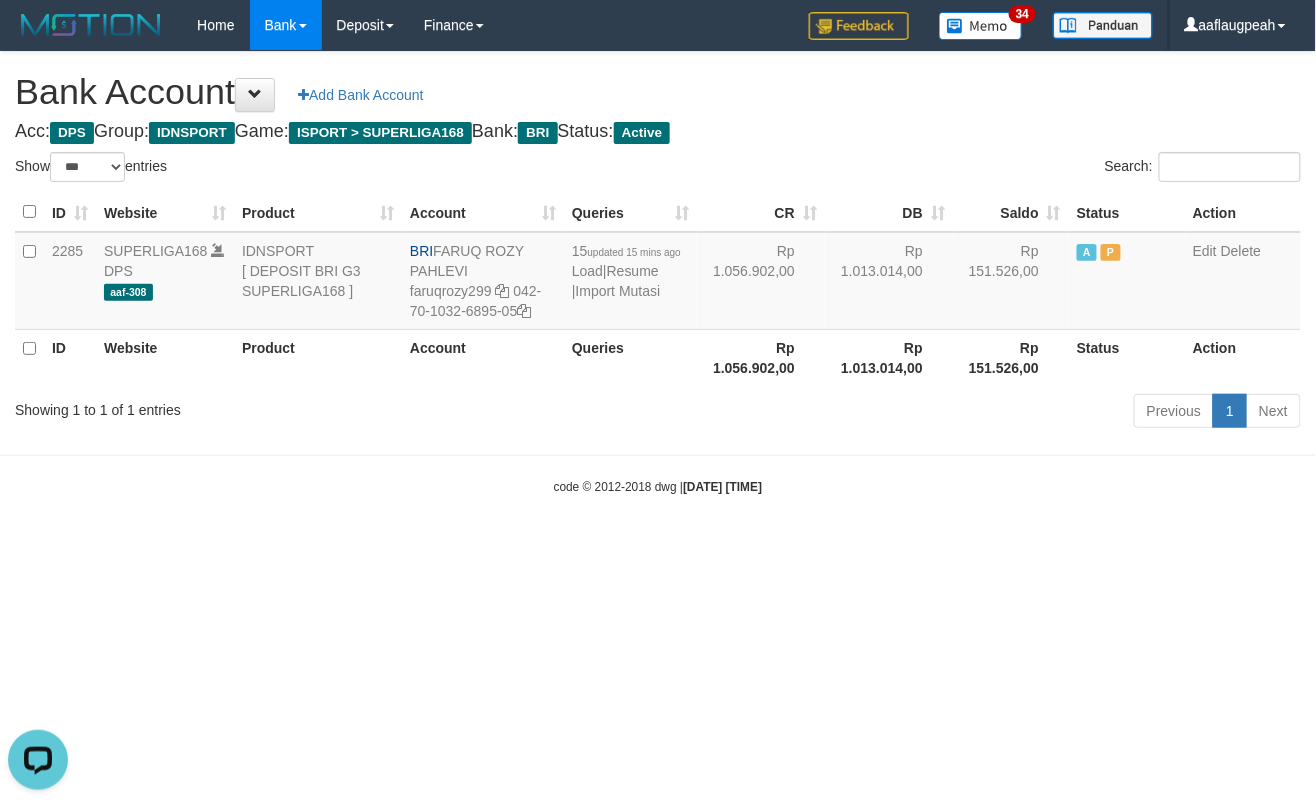 scroll, scrollTop: 0, scrollLeft: 0, axis: both 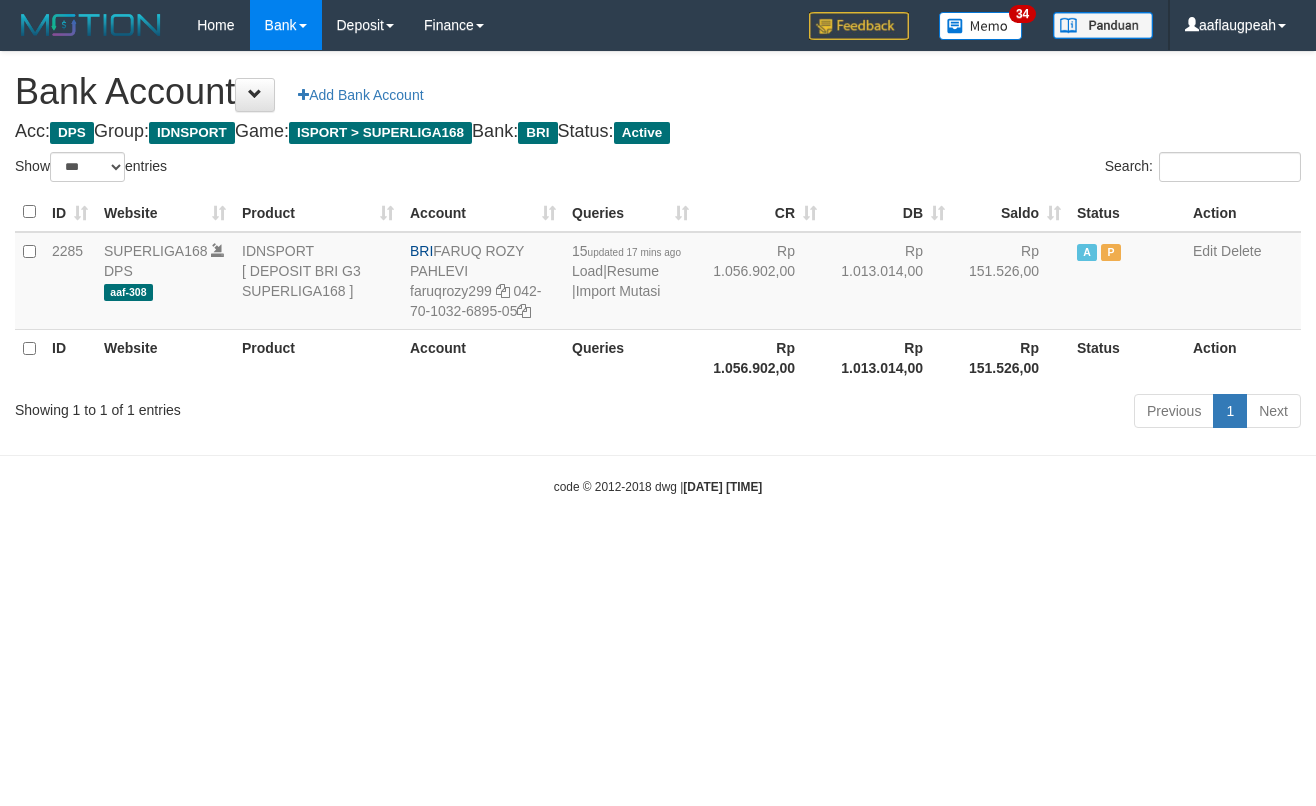 select on "***" 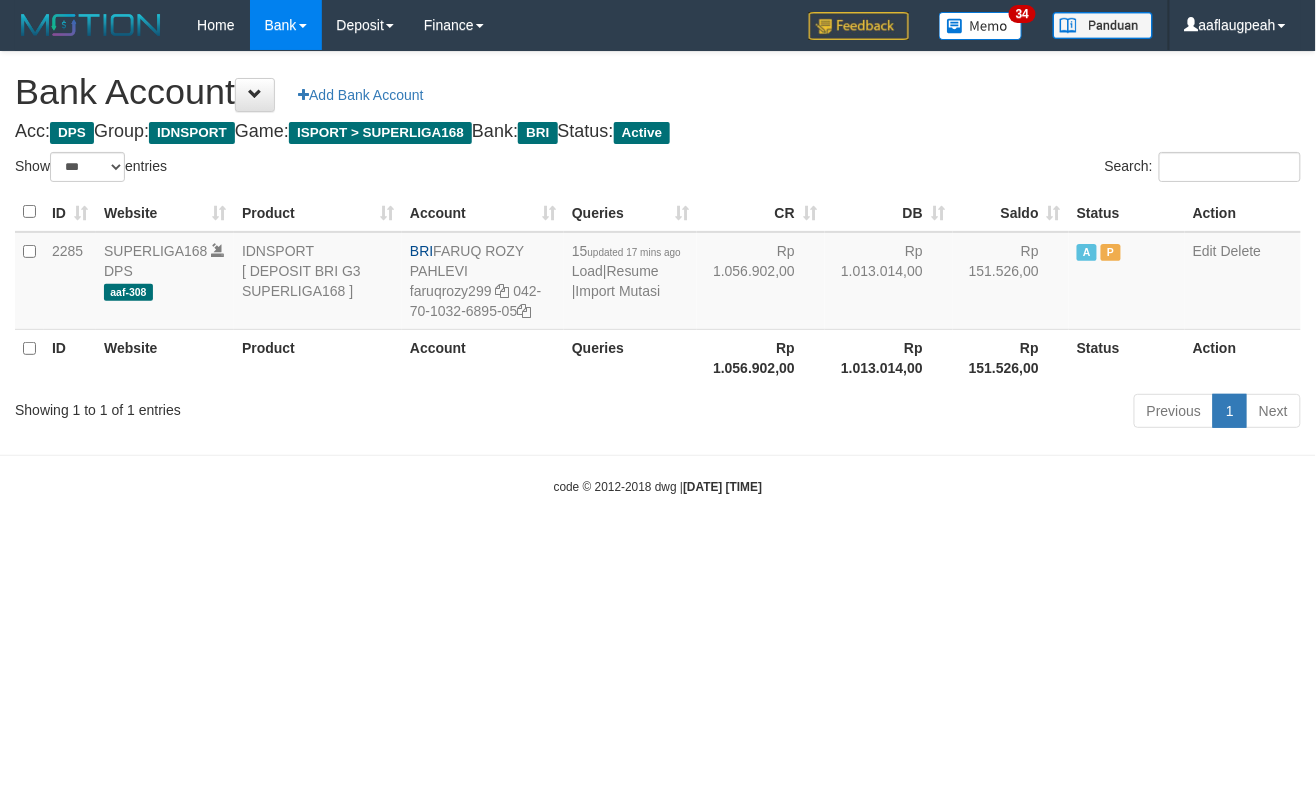click on "Toggle navigation
Home
Bank
Account List
Load
By Website
Group
[ISPORT]													SUPERLIGA168
By Load Group (DPS)" at bounding box center (658, 273) 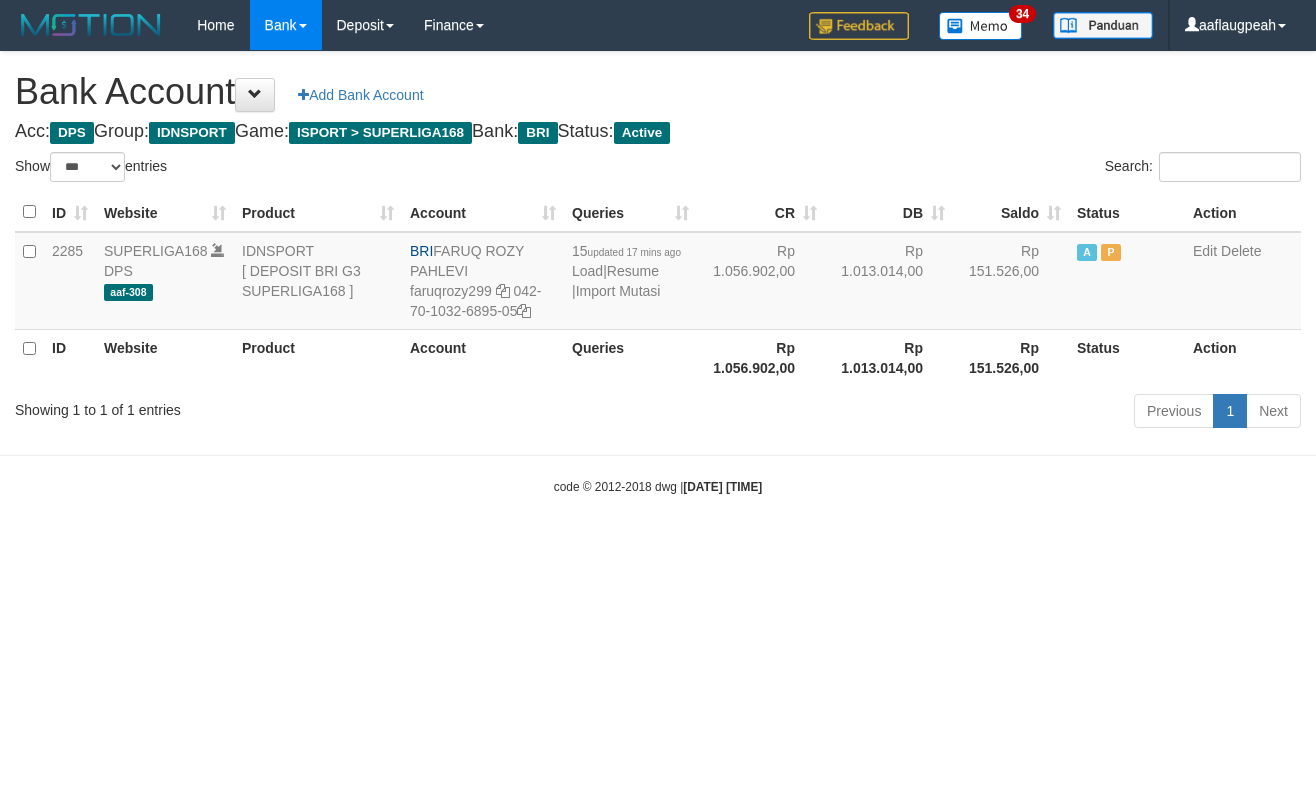 select on "***" 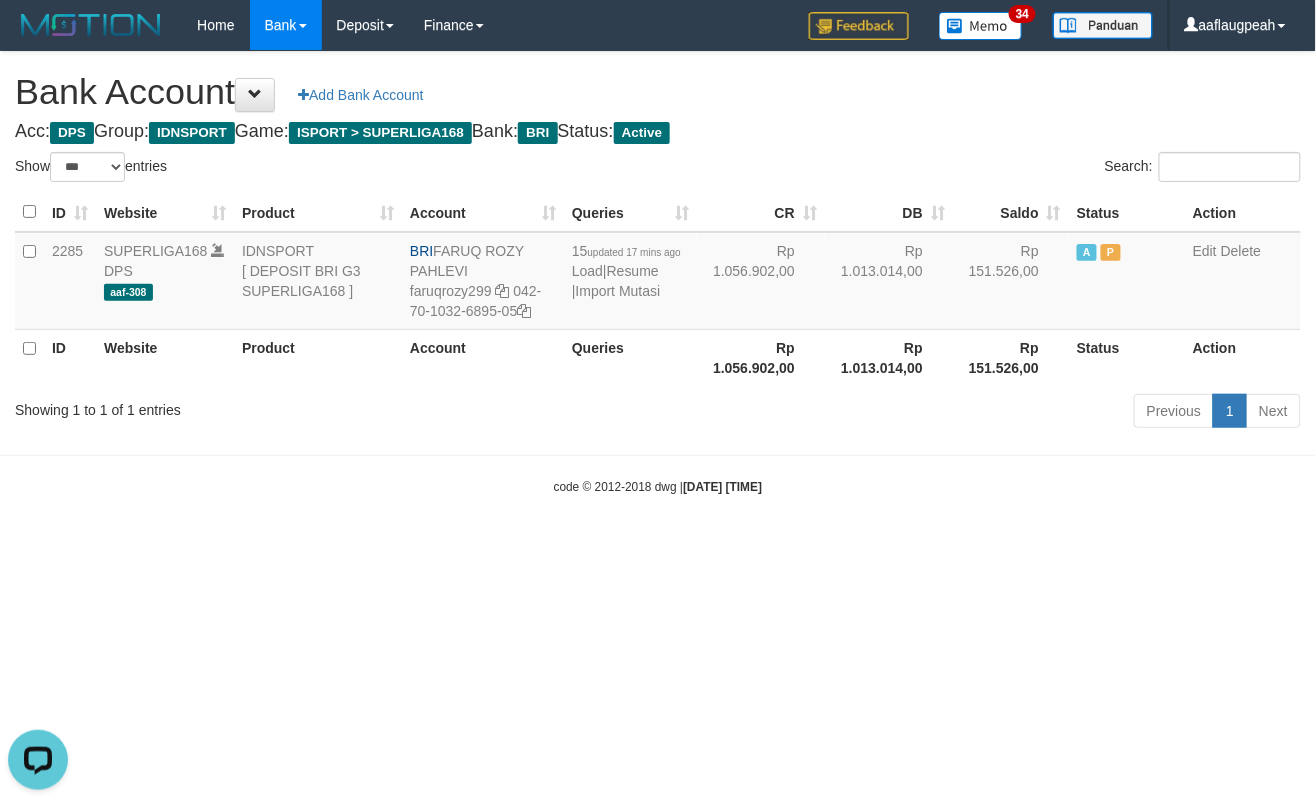scroll, scrollTop: 0, scrollLeft: 0, axis: both 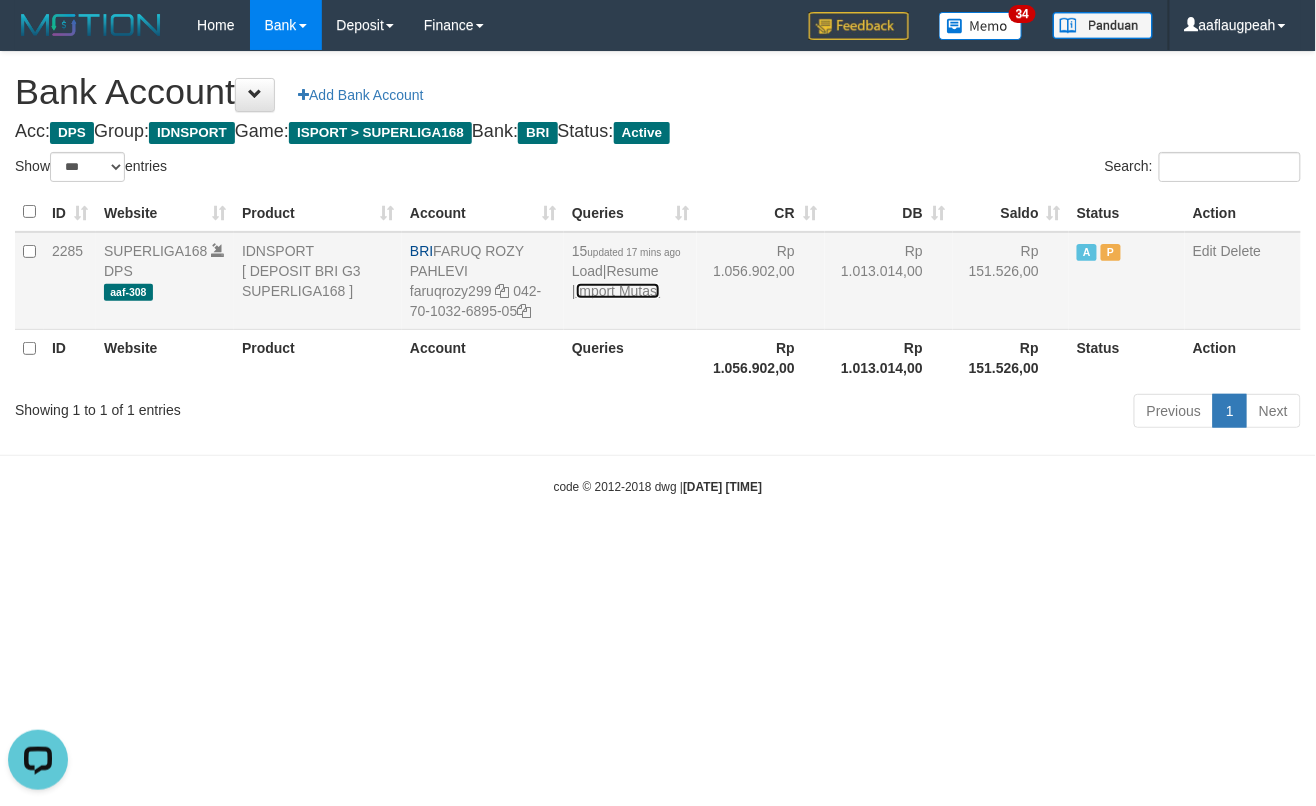 click on "Import Mutasi" at bounding box center (618, 291) 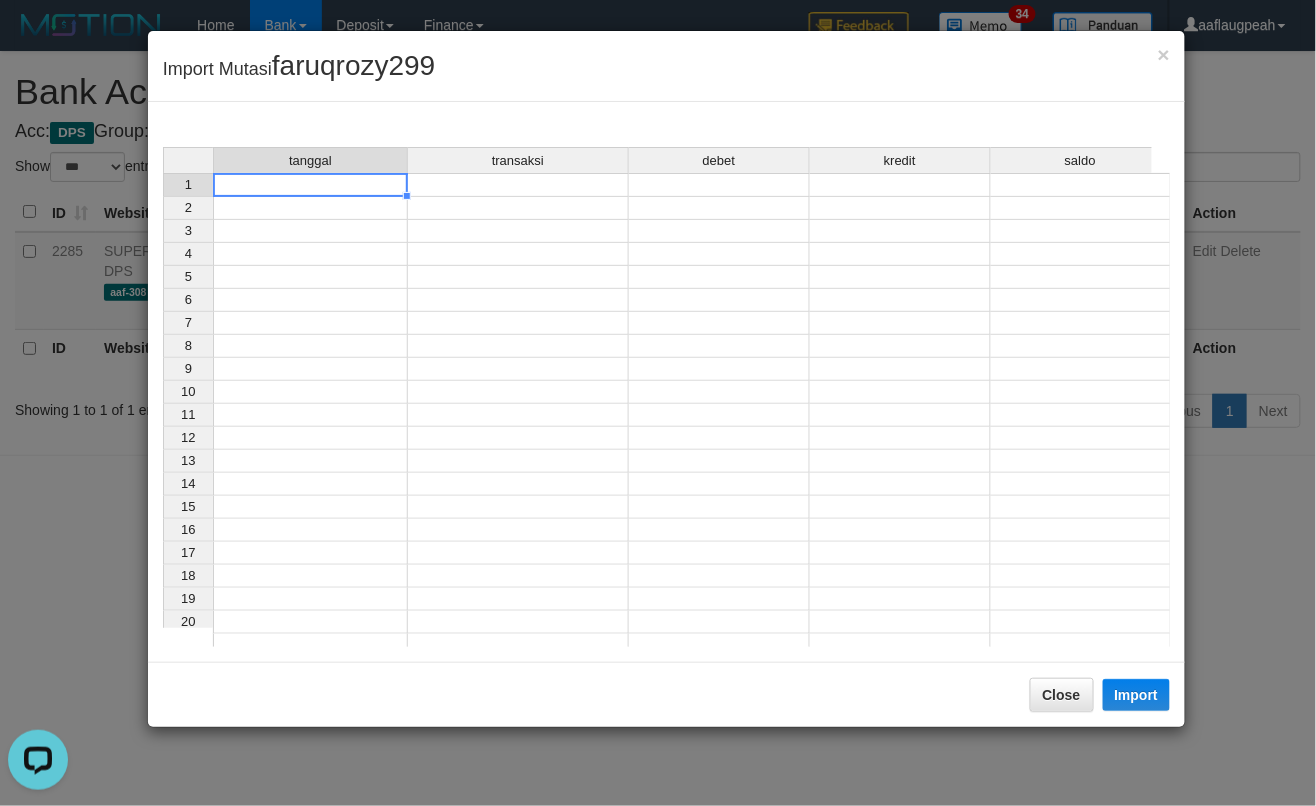 click at bounding box center [310, 185] 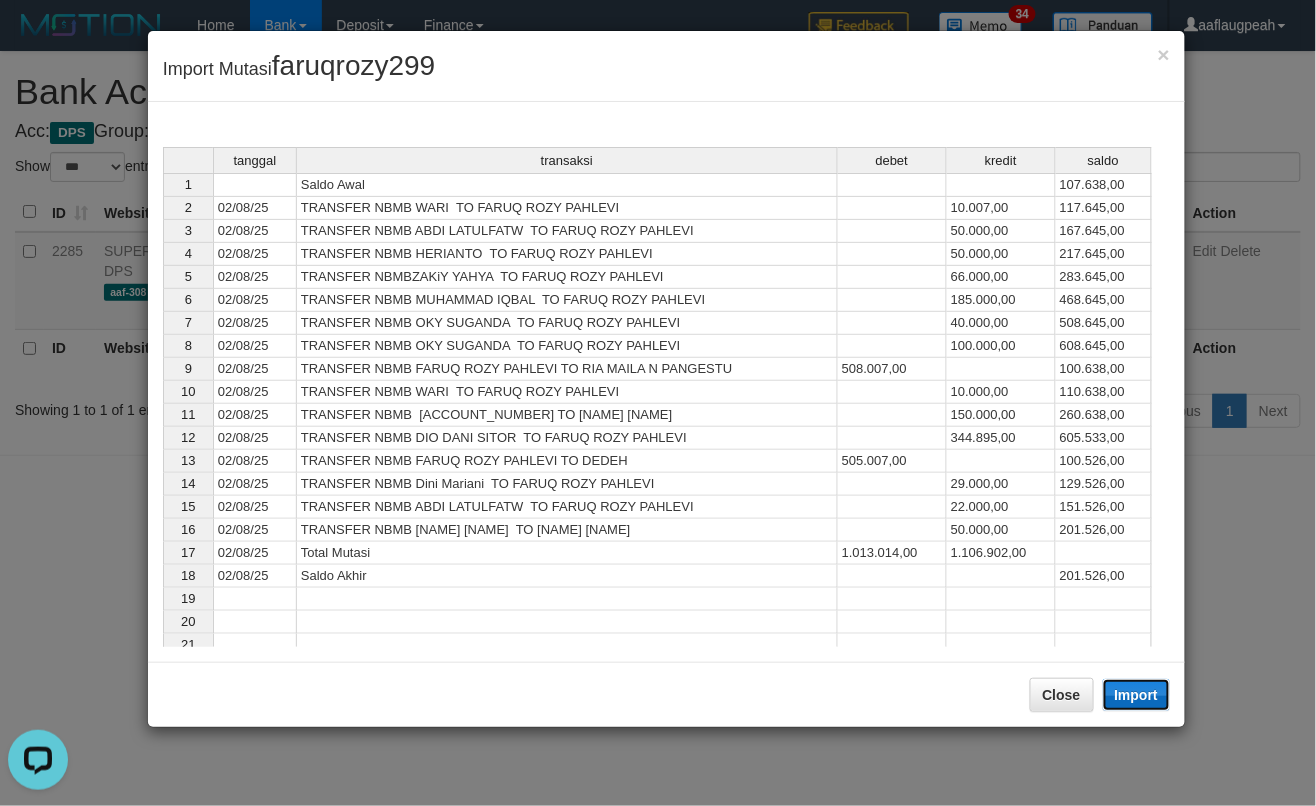 click on "Import" at bounding box center [1137, 695] 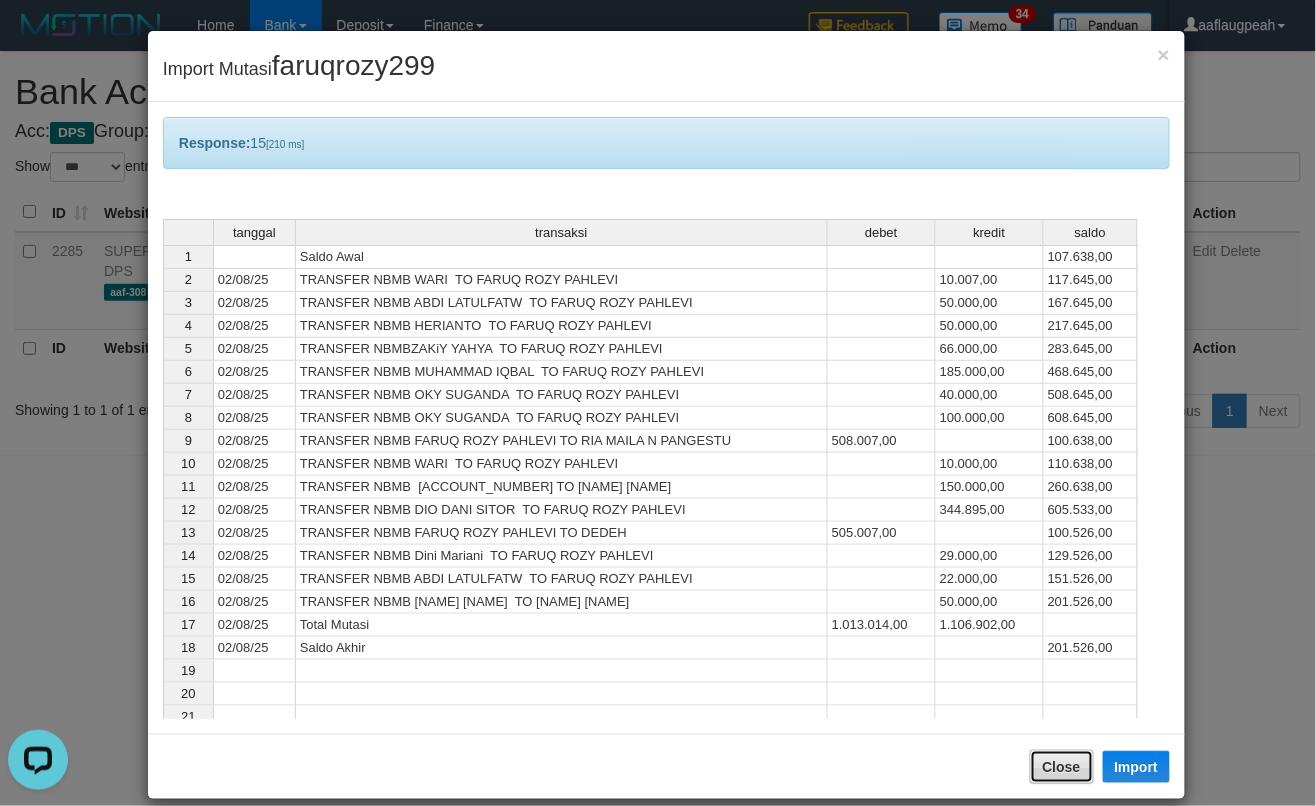 click on "Close" at bounding box center [1062, 767] 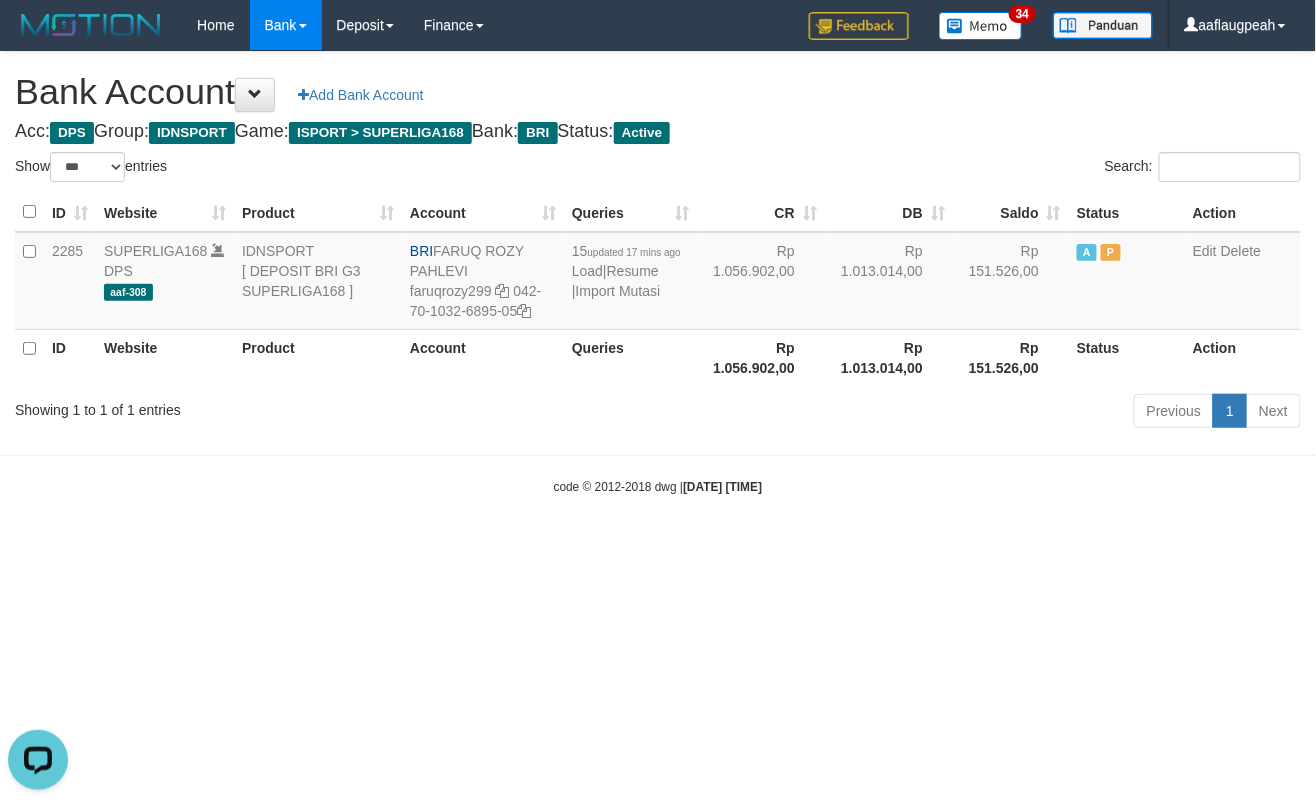 click on "Toggle navigation
Home
Bank
Account List
Load
By Website
Group
[ISPORT]													SUPERLIGA168
By Load Group (DPS)" at bounding box center (658, 273) 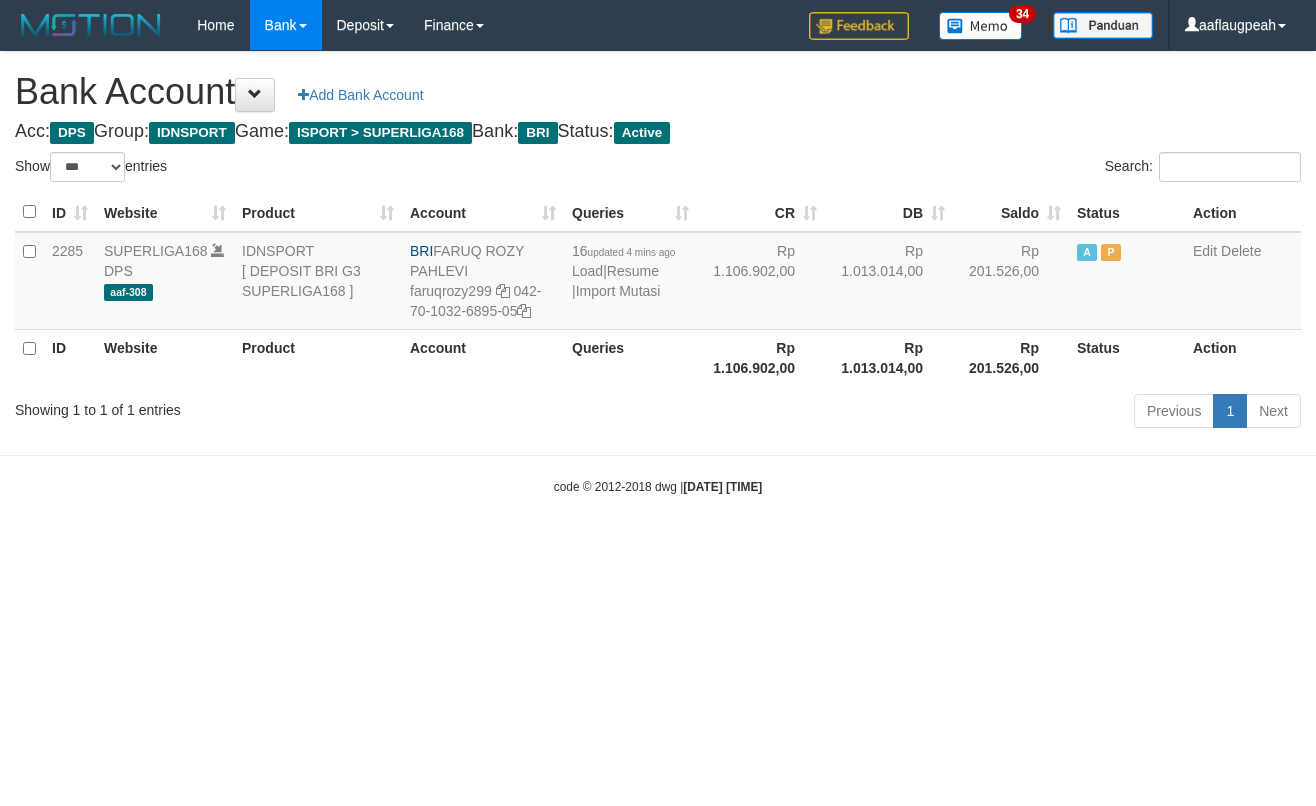 select on "***" 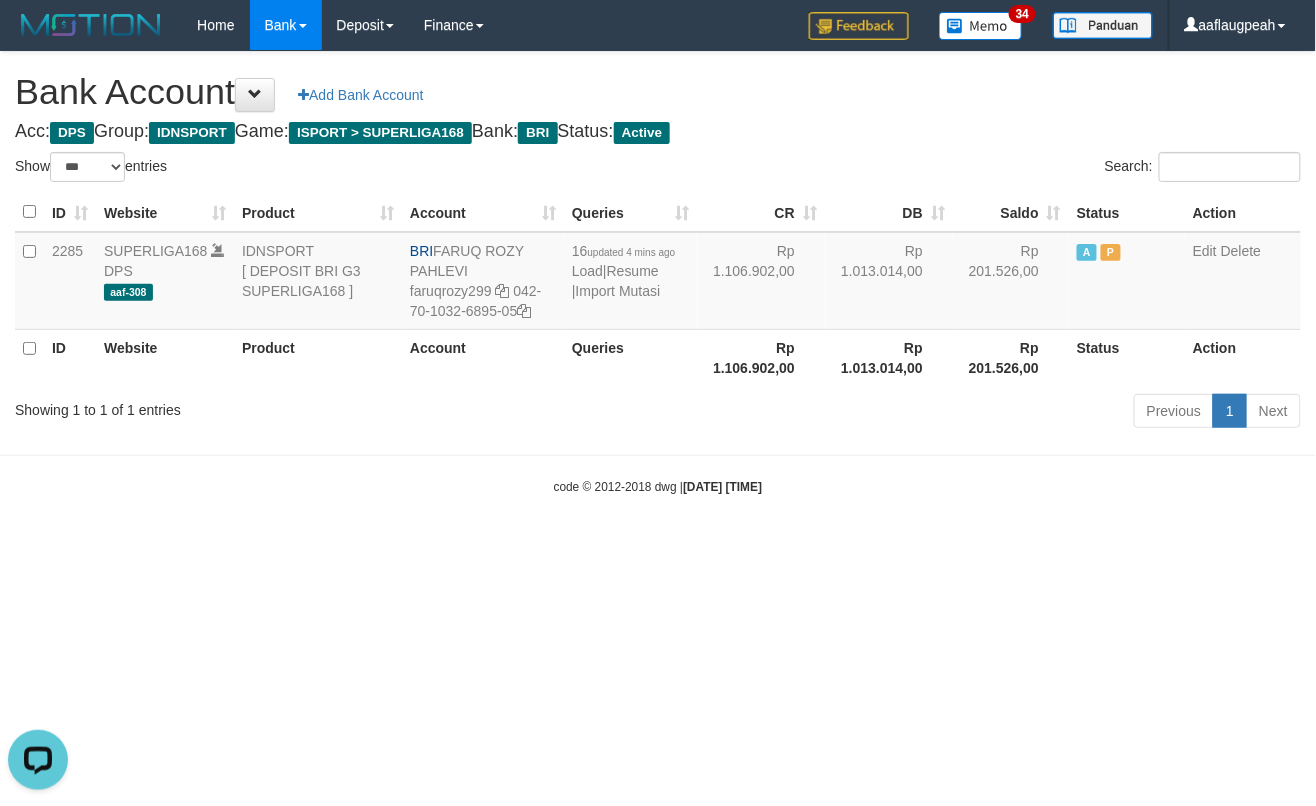scroll, scrollTop: 0, scrollLeft: 0, axis: both 